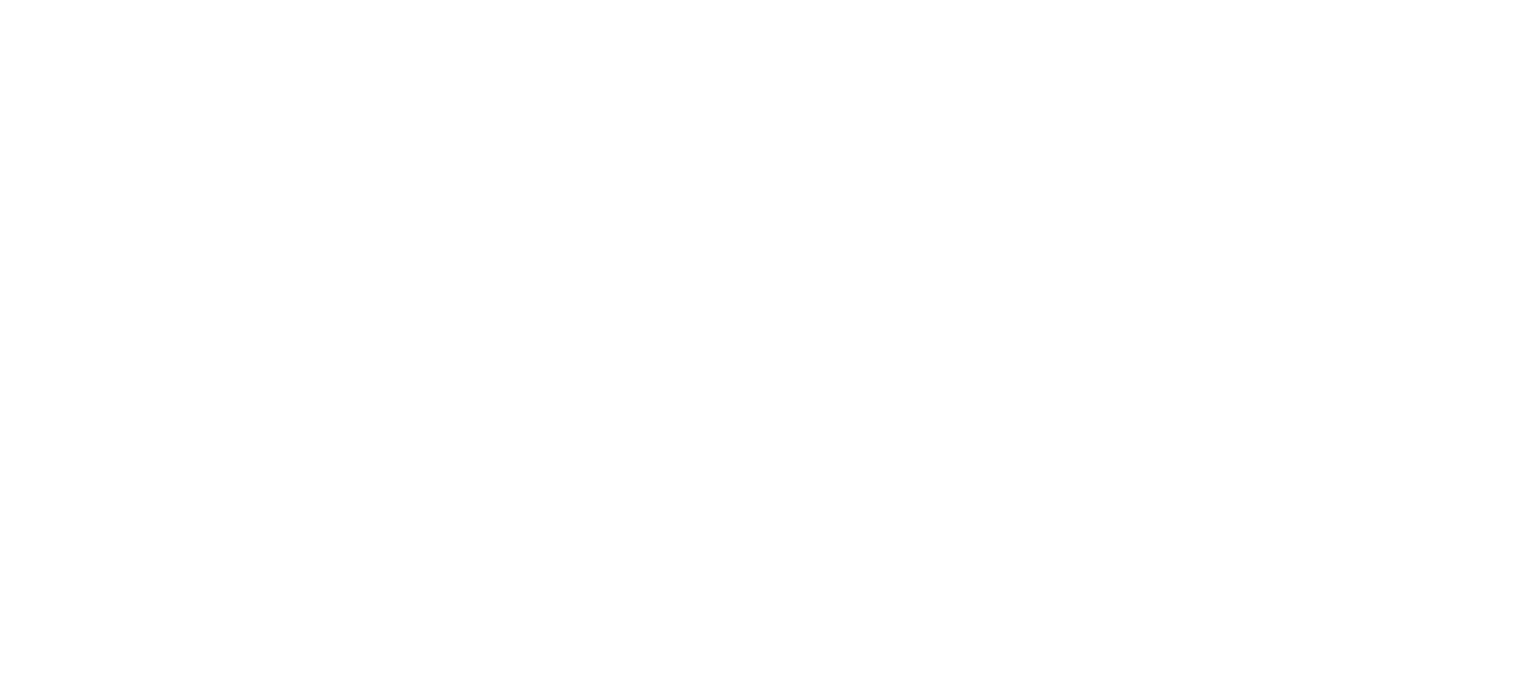 scroll, scrollTop: 0, scrollLeft: 0, axis: both 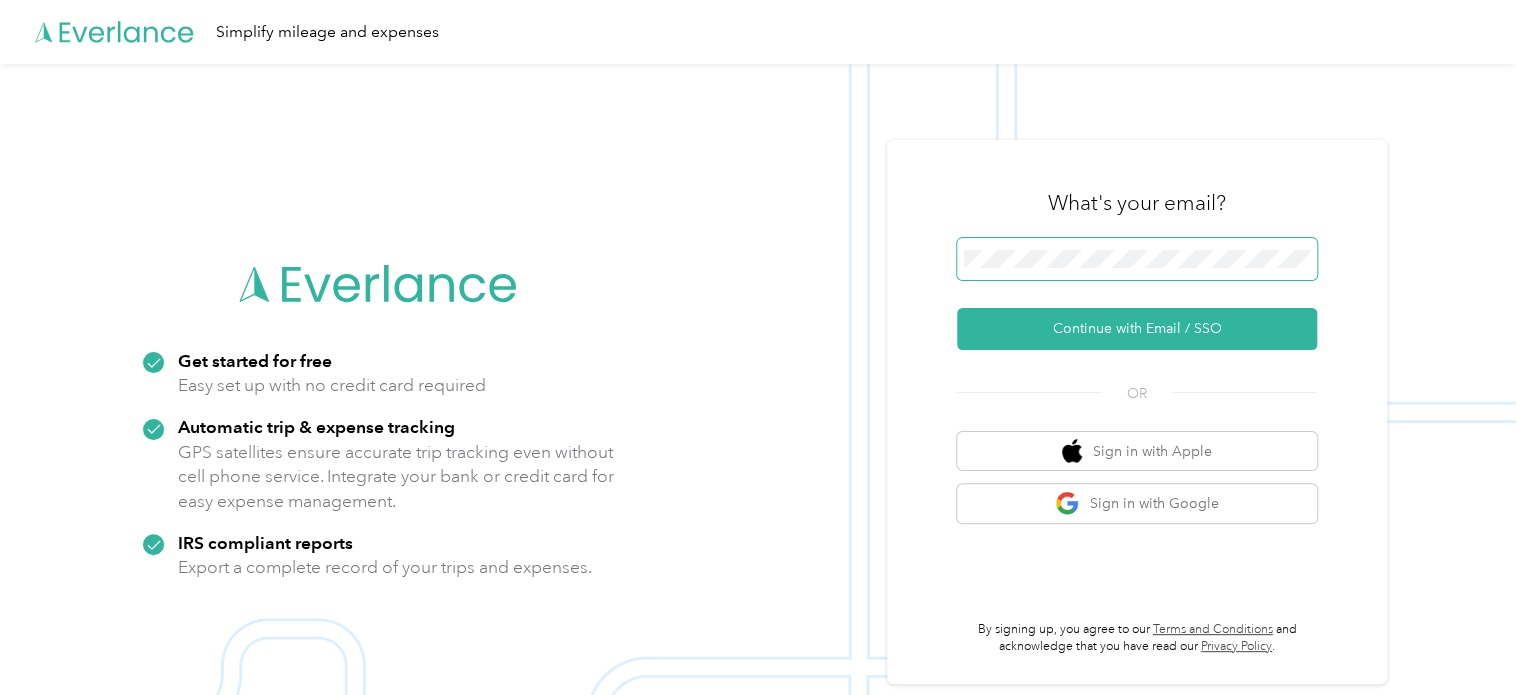 click at bounding box center (1137, 259) 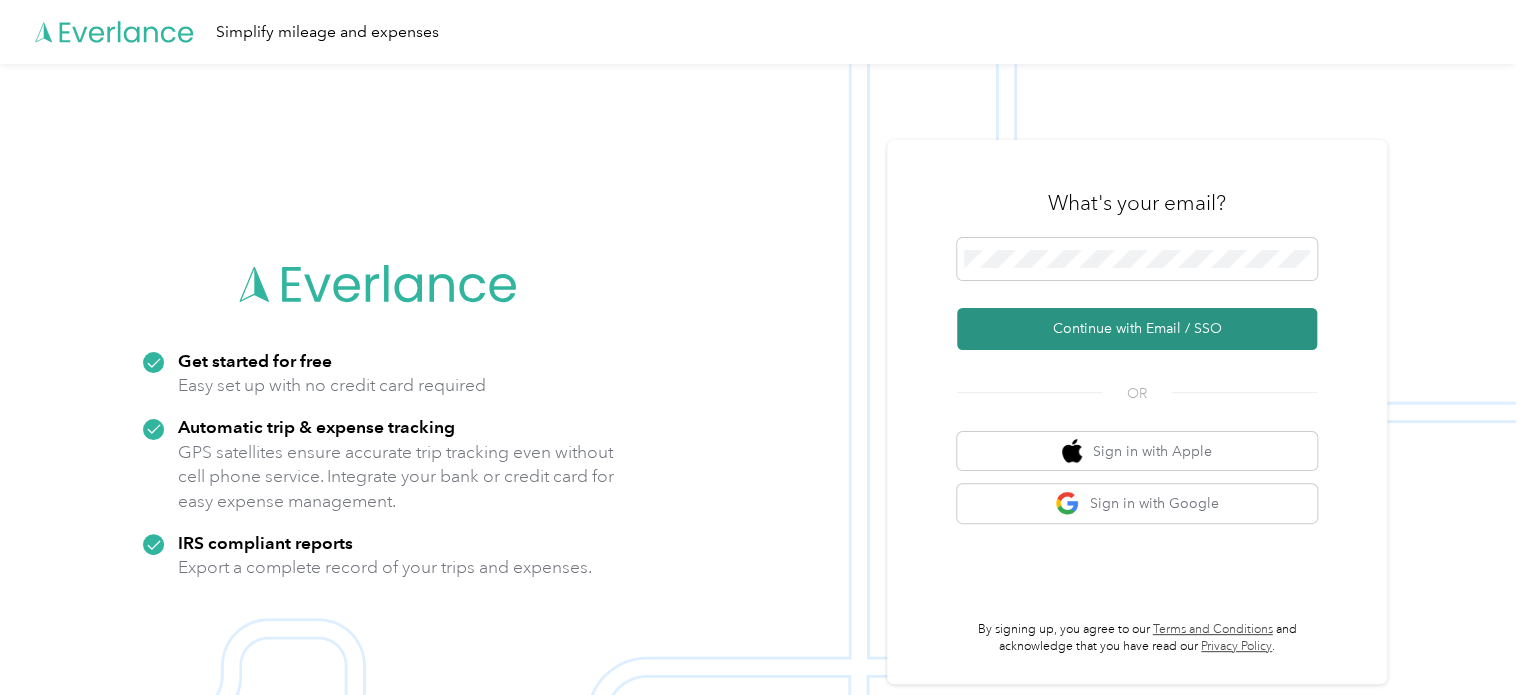 click on "Continue with Email / SSO" at bounding box center (1137, 329) 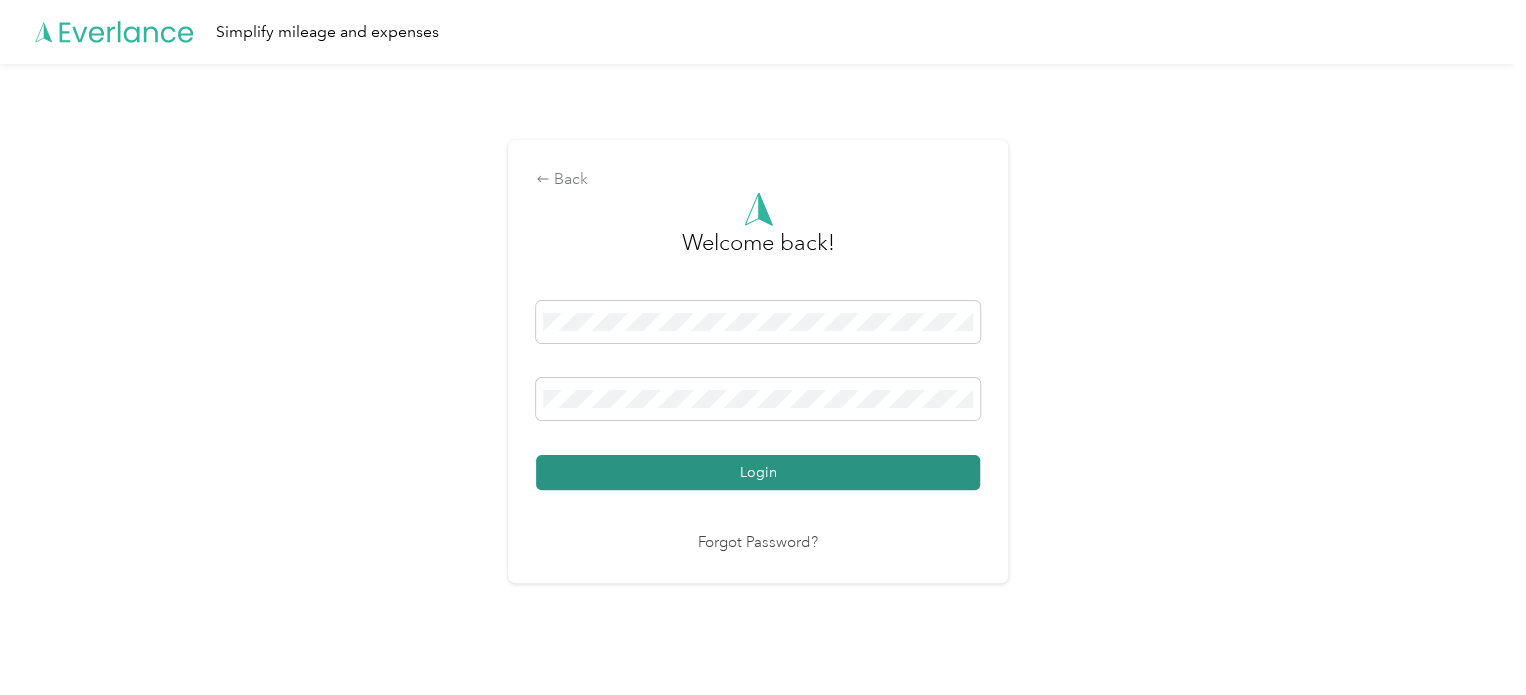 click on "Login" at bounding box center [758, 472] 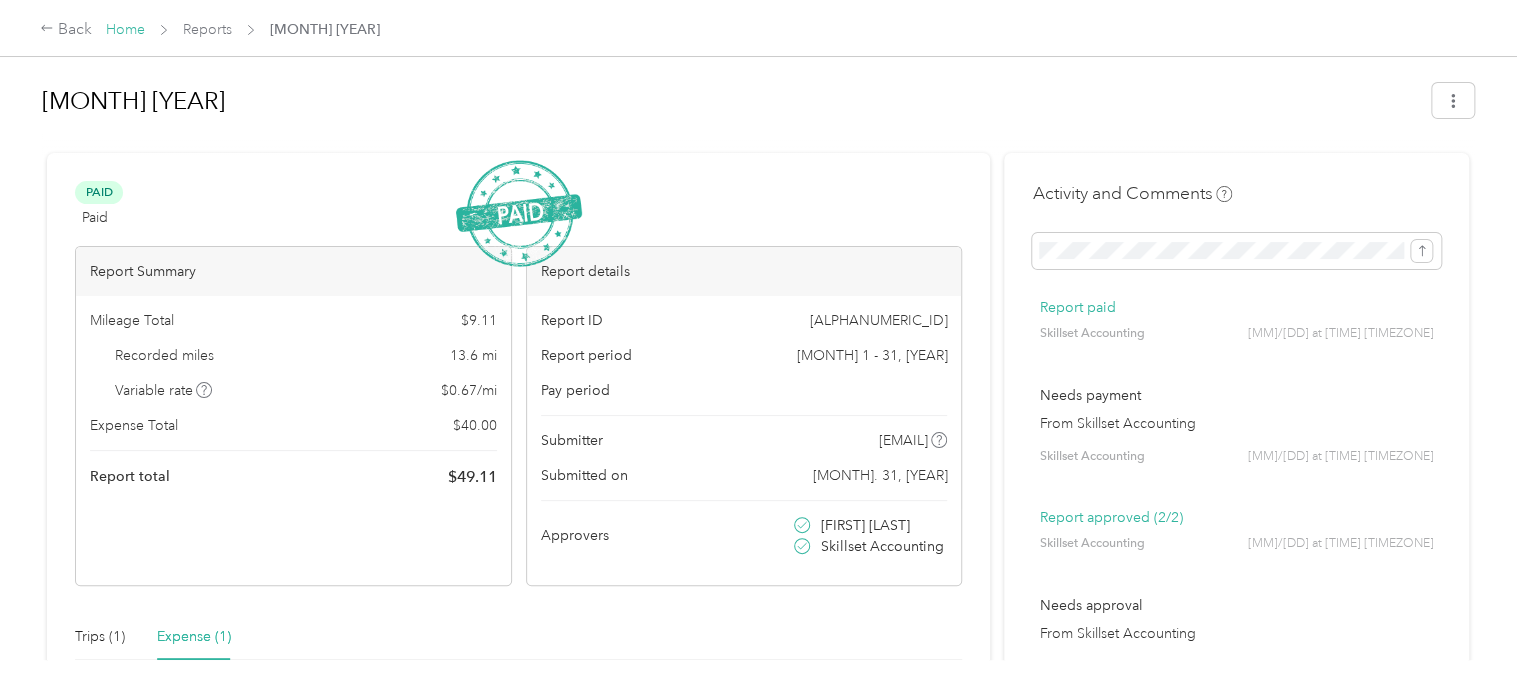 click on "Home" at bounding box center [125, 29] 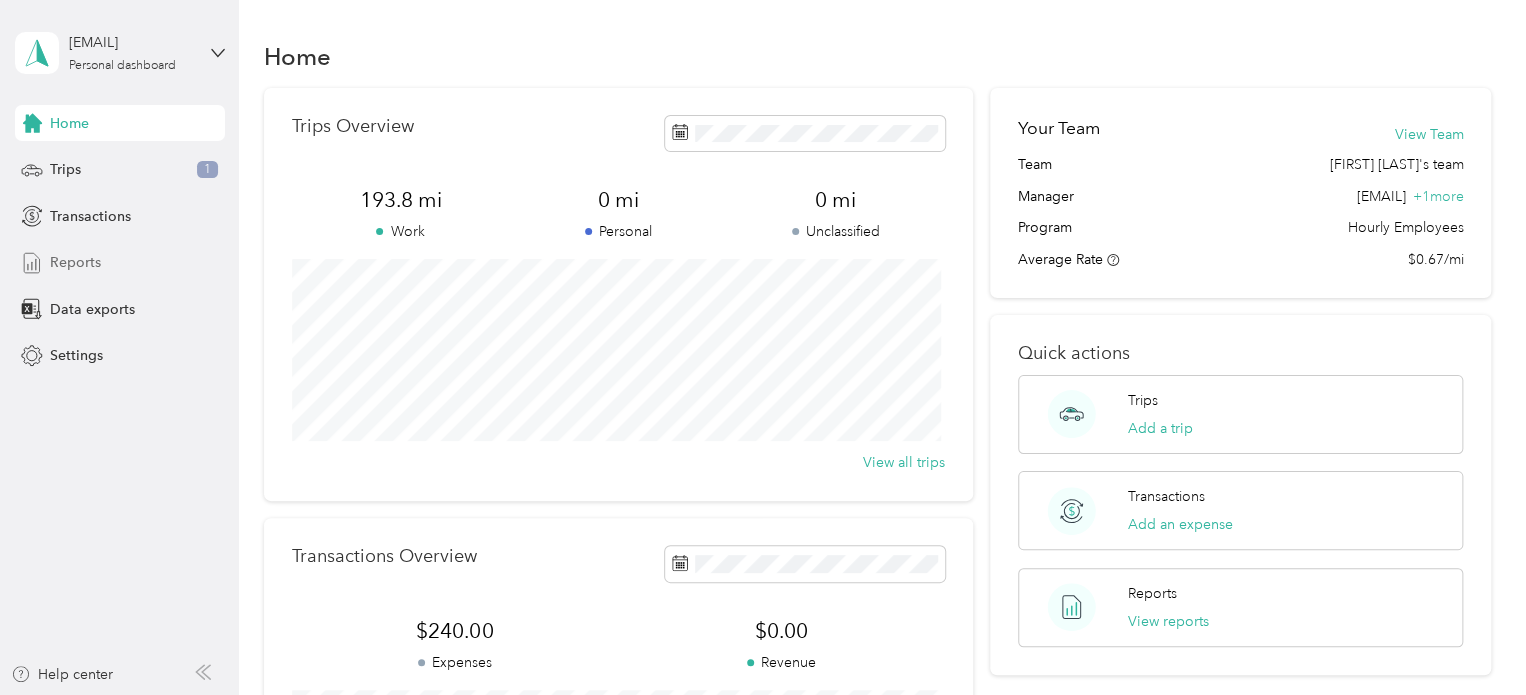 click on "Reports" at bounding box center [75, 262] 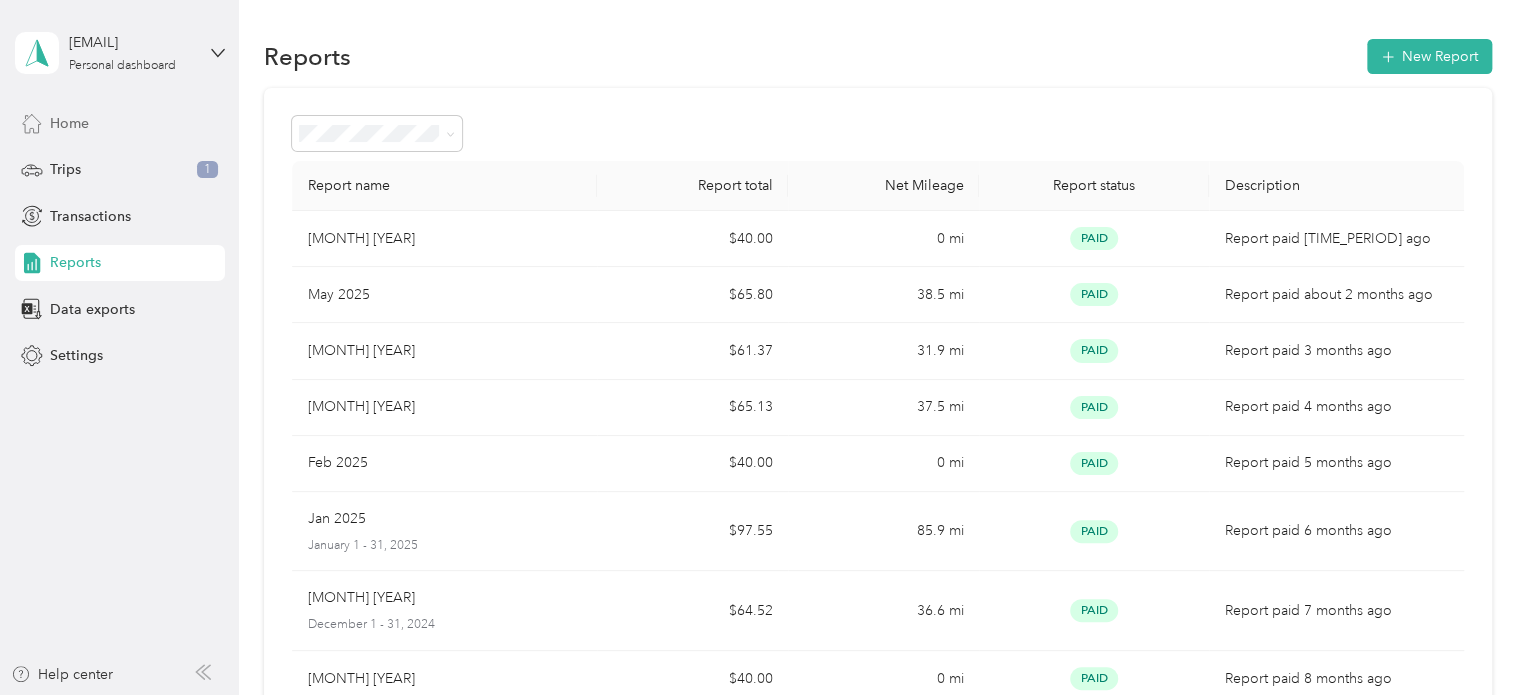click on "Home" at bounding box center [69, 123] 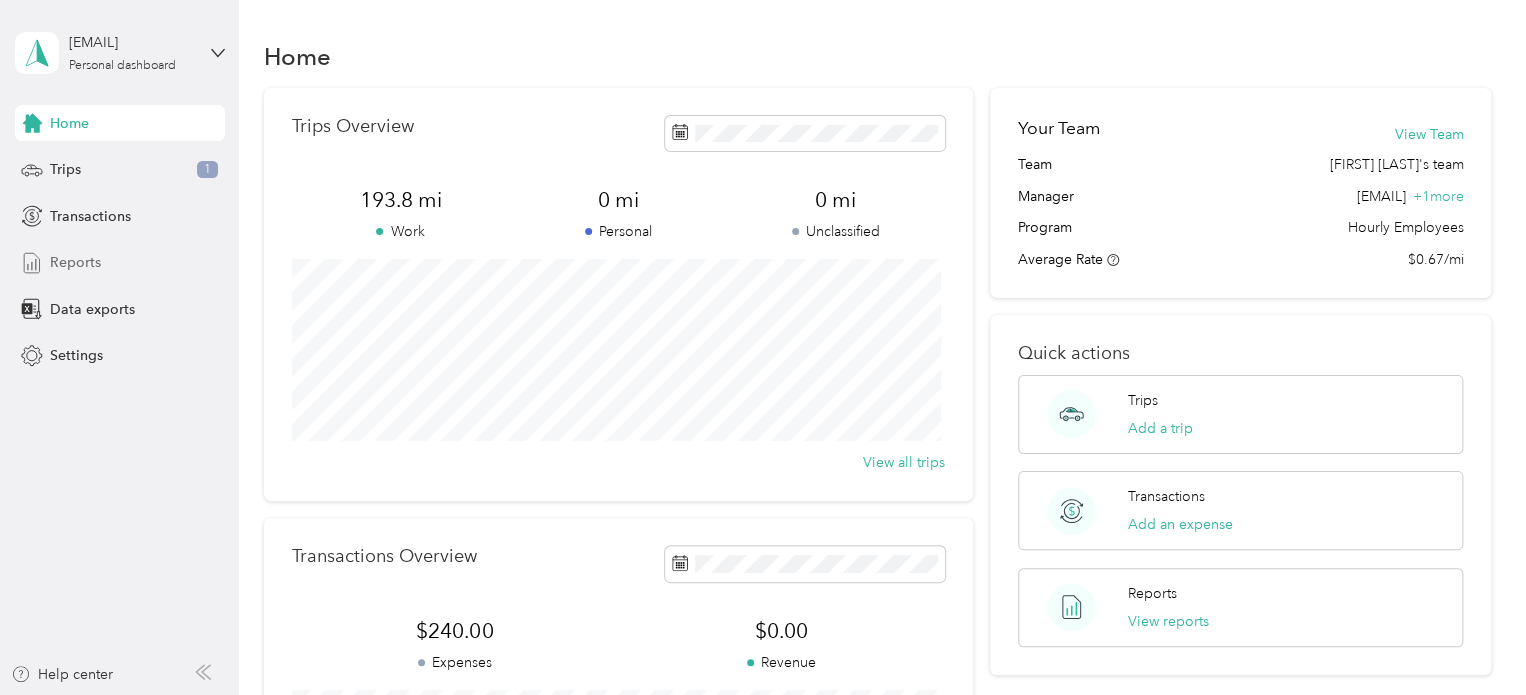 click on "Reports" at bounding box center (120, 263) 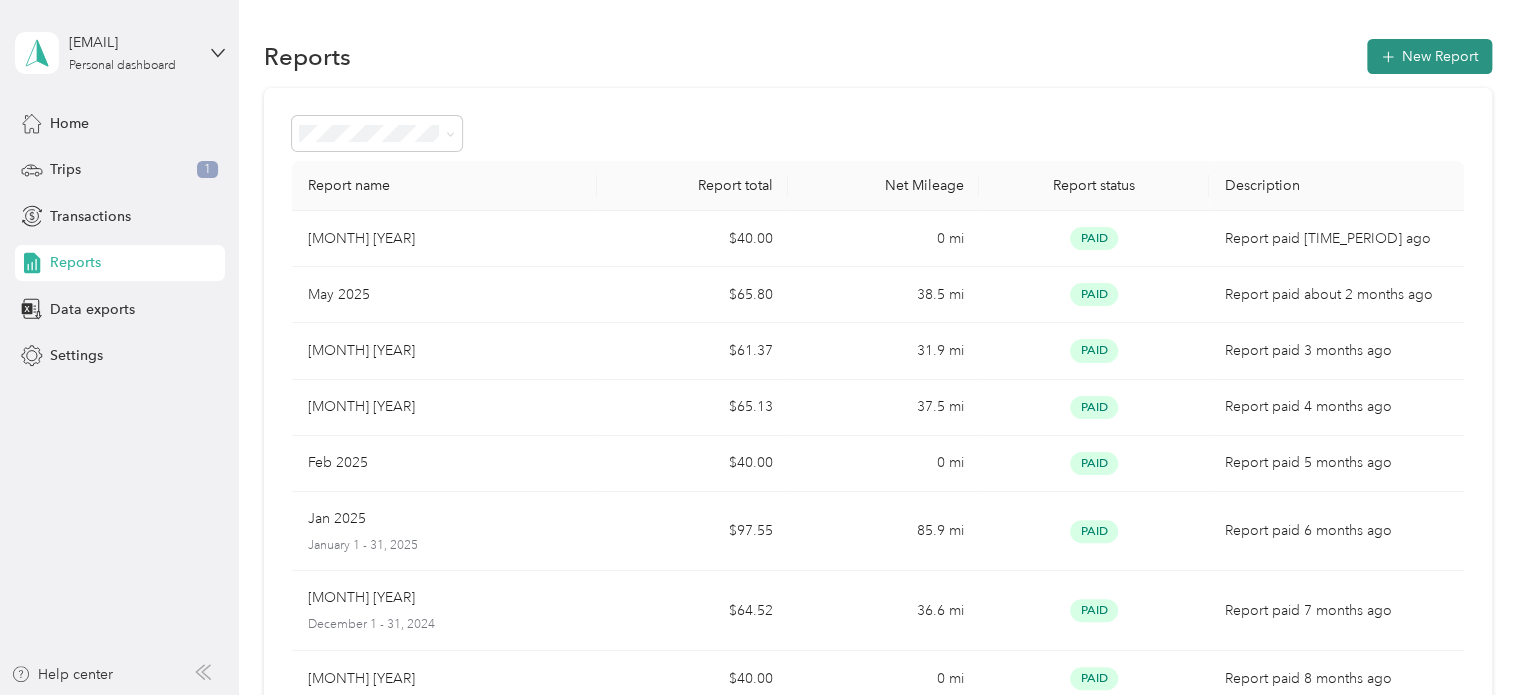 click on "New Report" at bounding box center [1429, 56] 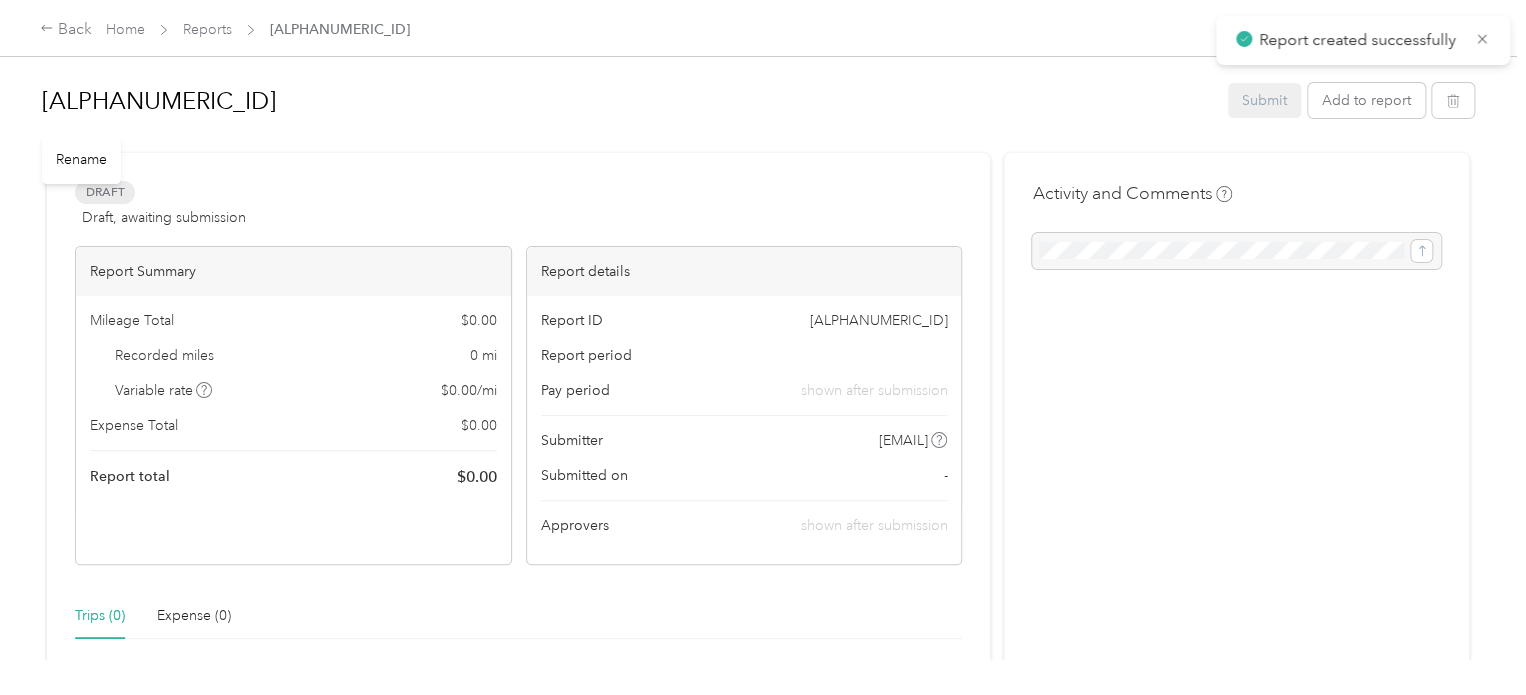 click on "[ALPHANUMERIC_ID]" at bounding box center [628, 101] 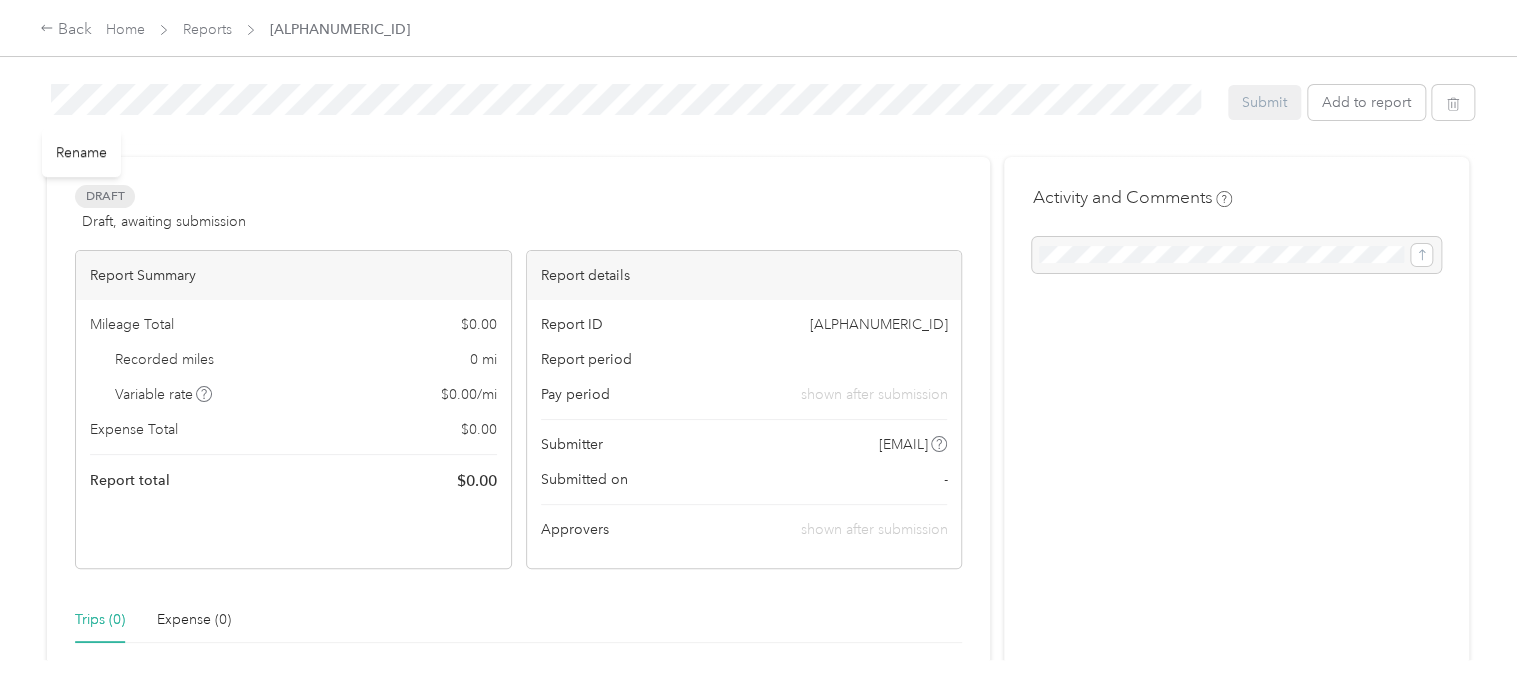 click on "Draft Draft, awaiting submission View  activity & comments Report Summary Mileage Total $ 0.00 Recorded miles 0   mi Variable rate   $ 0.00 / mi Expense Total $ 0.00 Report total $ 0.00 Report details Report ID [ALPHANUMERIC_ID] Report period Pay period shown after submission Submitter [EMAIL] Submitted on - Approvers shown after submission Trips (0) Expense (0) There are no trips in this report. New trip Add trips" at bounding box center [518, 610] 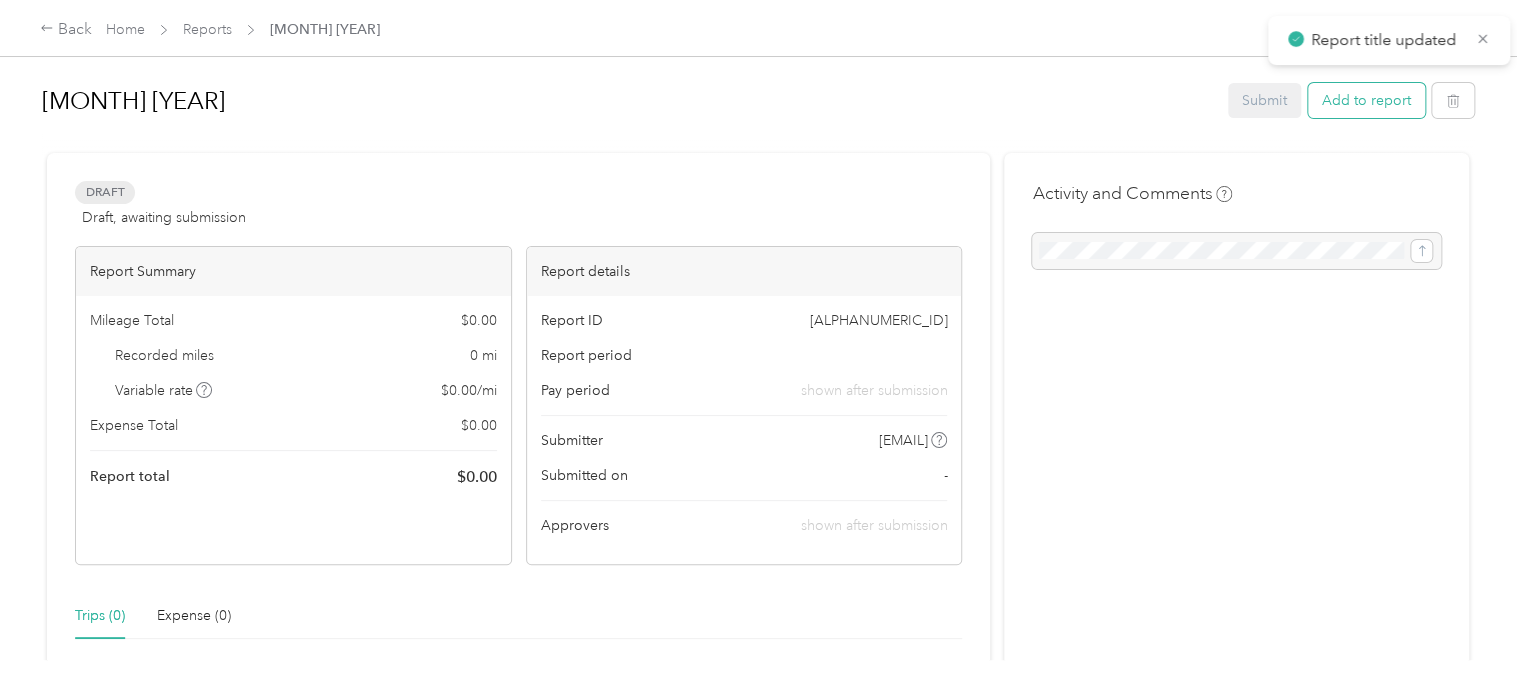 click on "Add to report" at bounding box center [1366, 100] 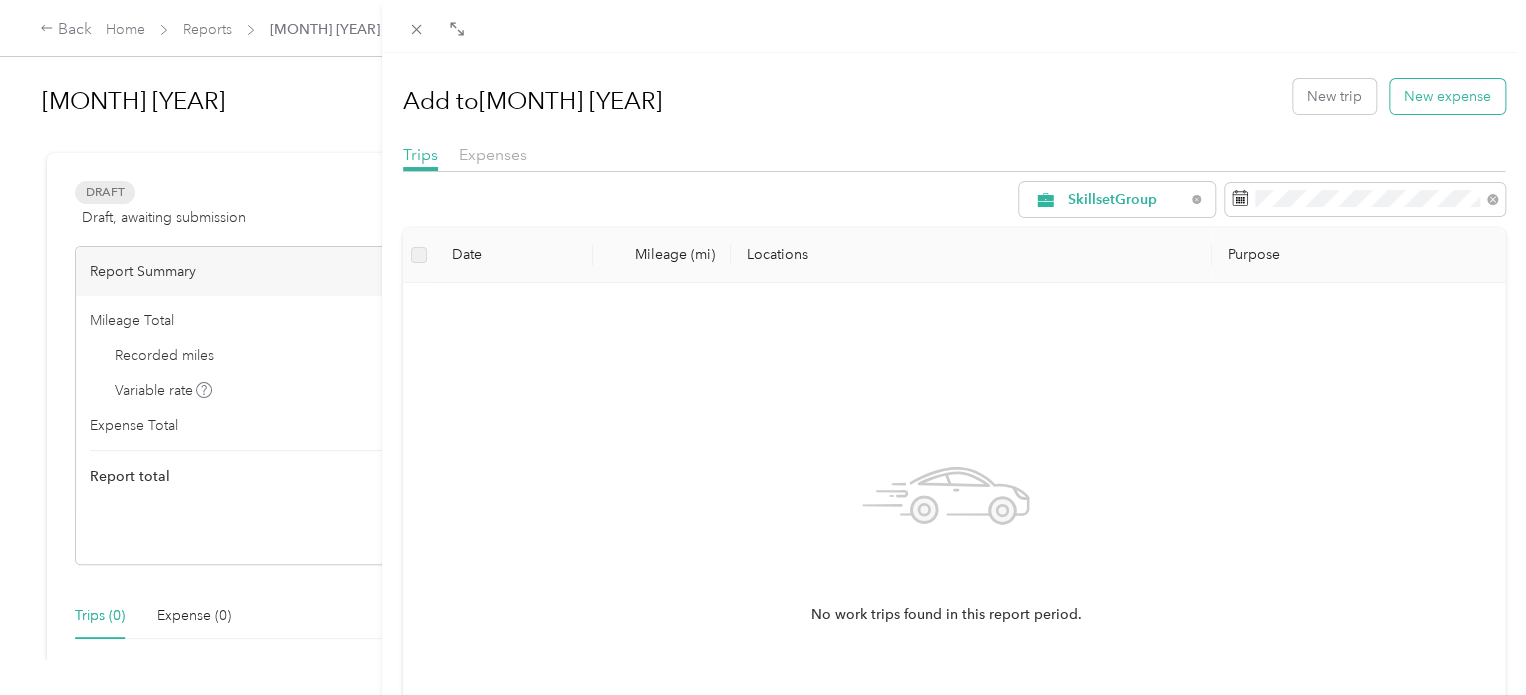 click on "New expense" at bounding box center (1447, 96) 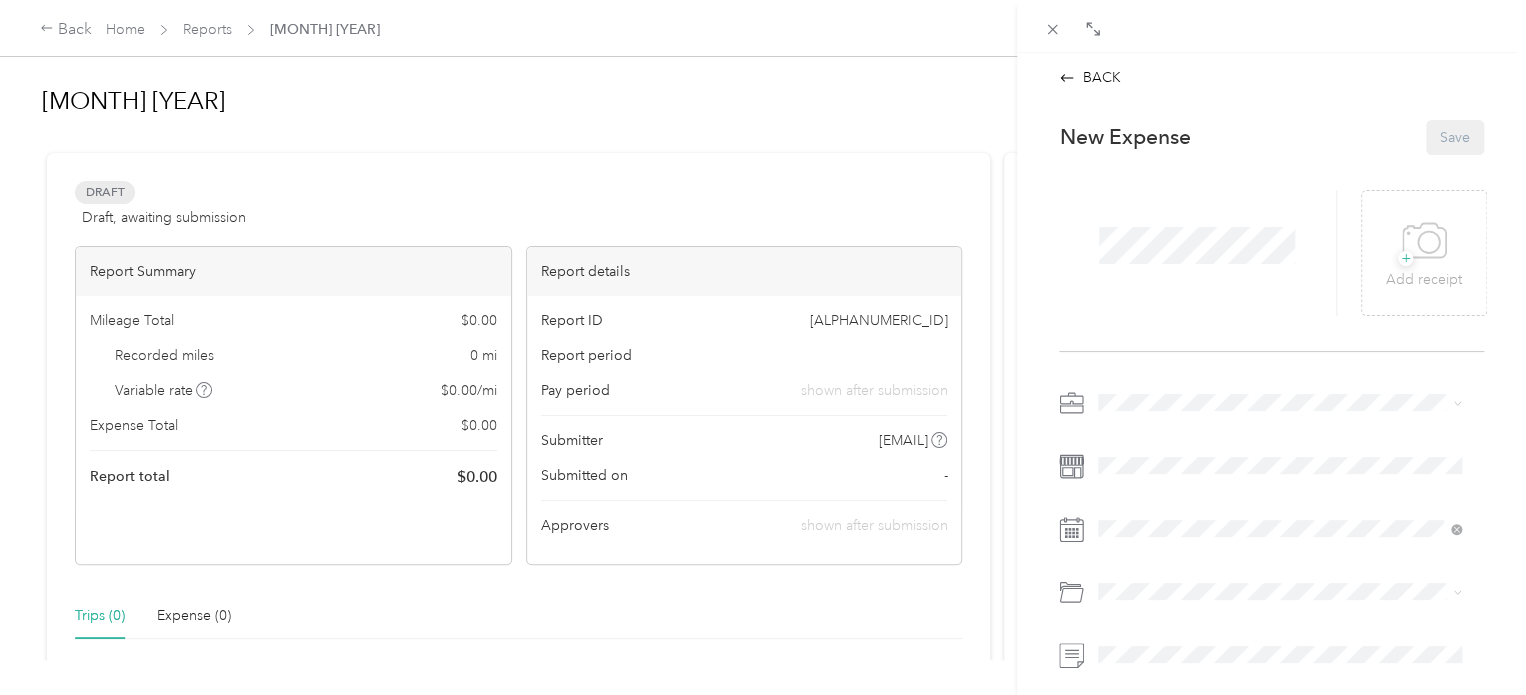 click on "BACK This  expense  cannot be edited because it is either under review, approved, or paid. Contact your Team Manager to edit it. New Expense  Save + Add receipt [MONTH] [YEAR] Draft" at bounding box center [763, 347] 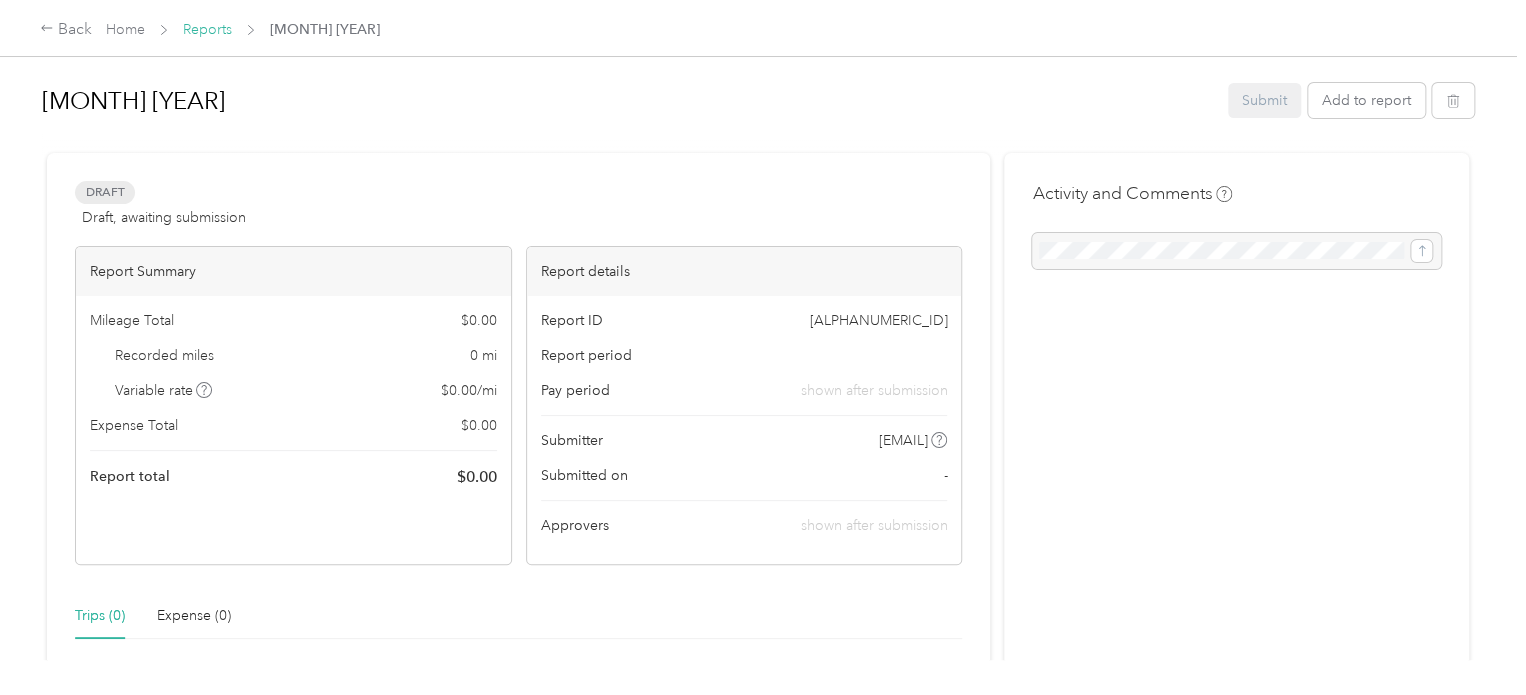 click on "Reports" at bounding box center (207, 29) 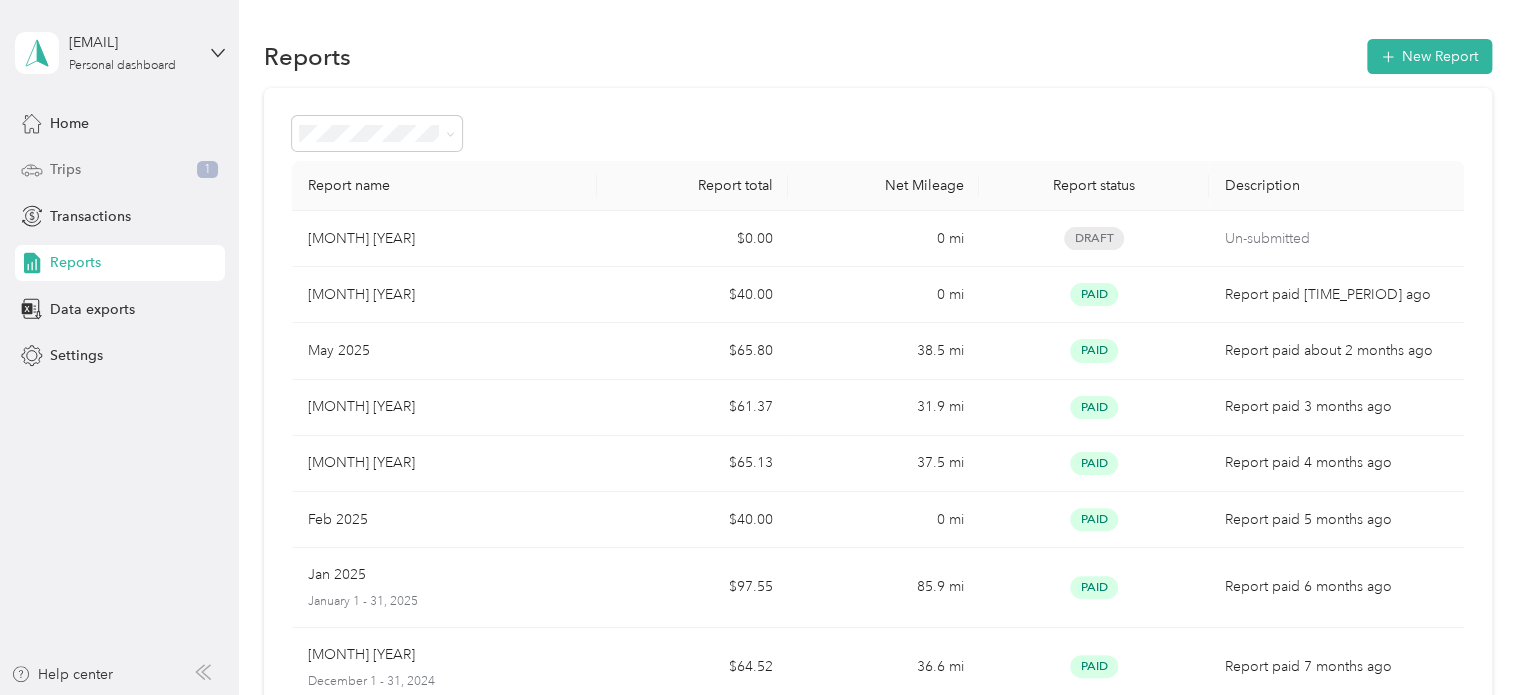 click on "Trips 1" at bounding box center (120, 170) 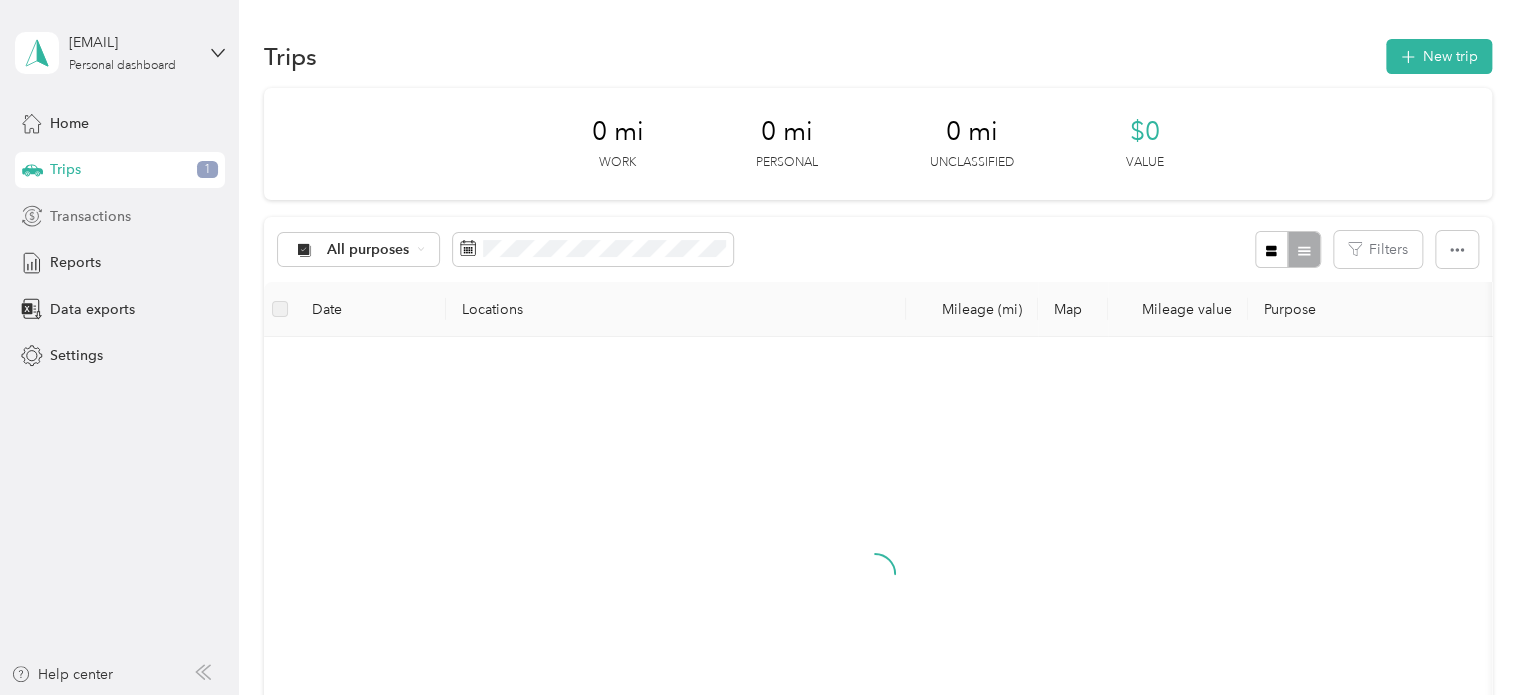 click on "Transactions" at bounding box center [90, 216] 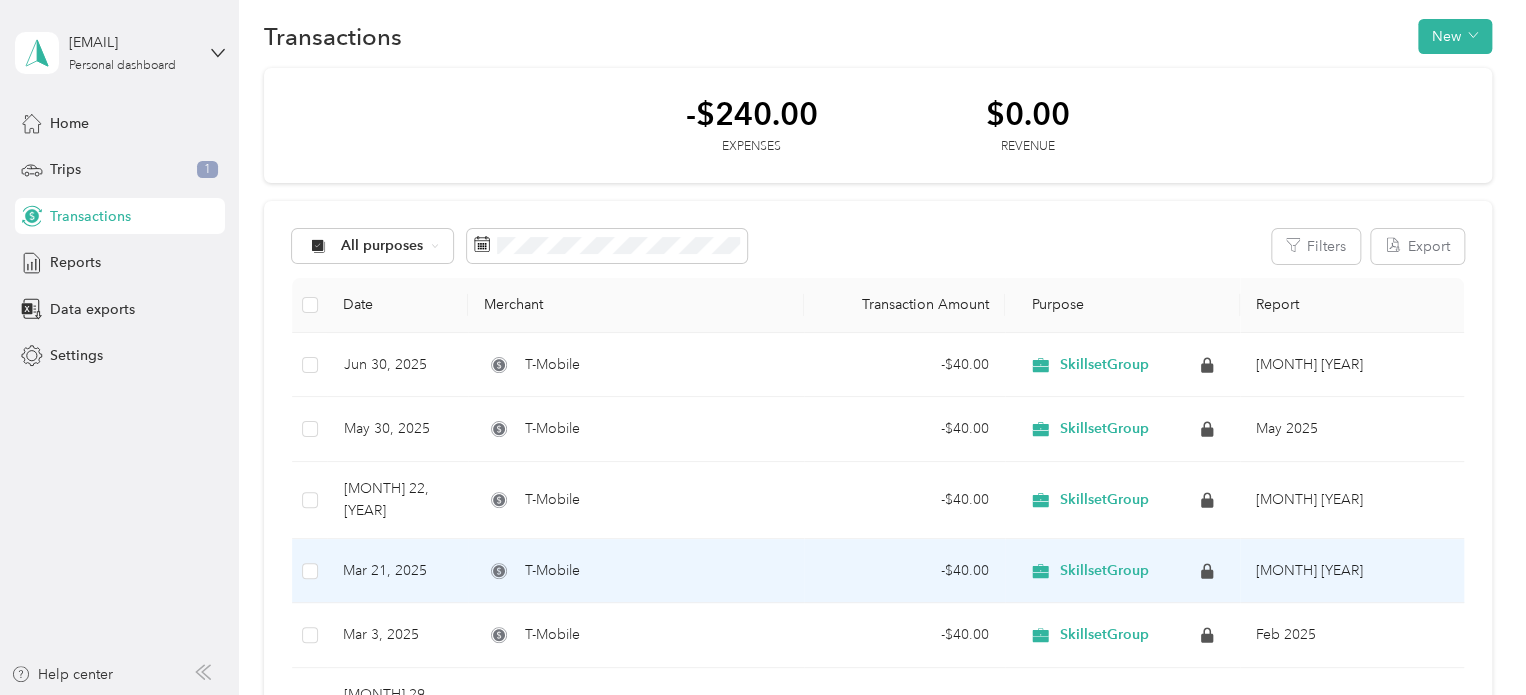scroll, scrollTop: 0, scrollLeft: 0, axis: both 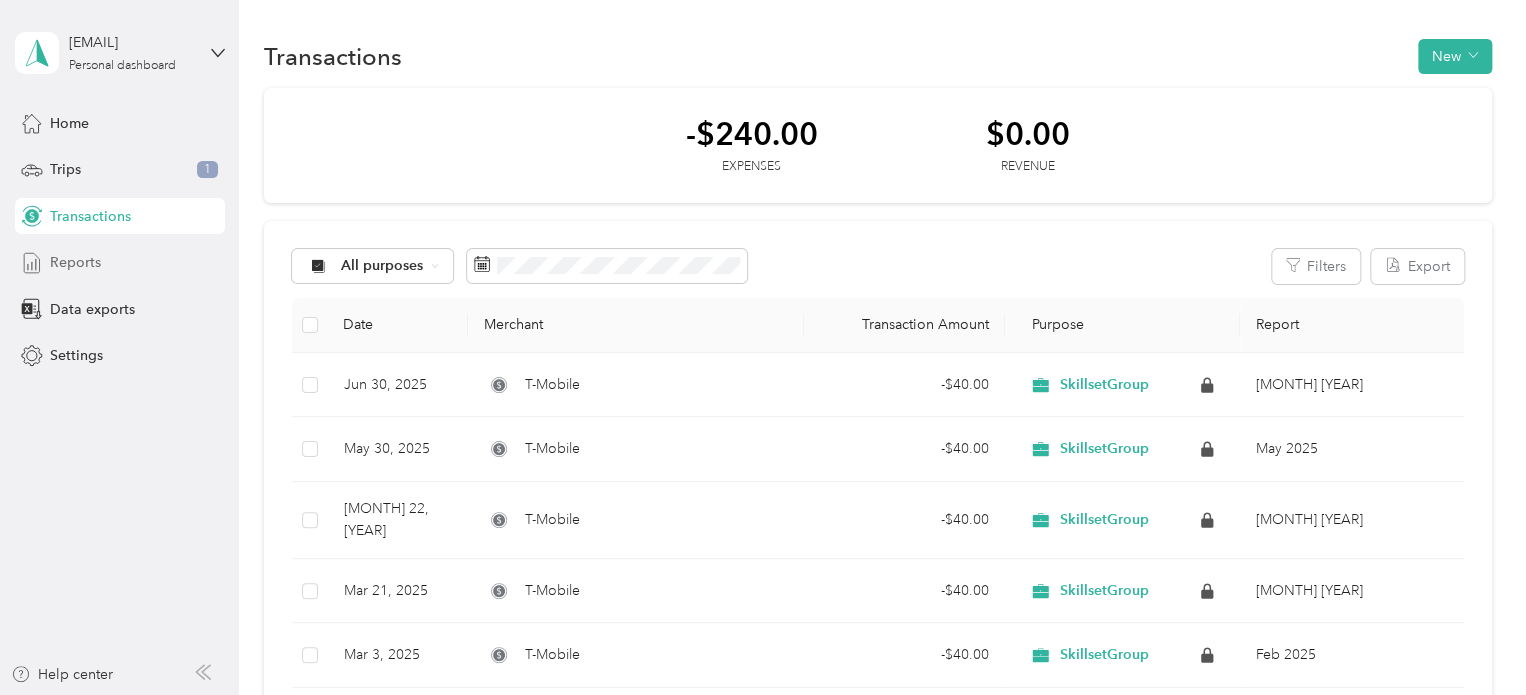 click on "Reports" at bounding box center [75, 262] 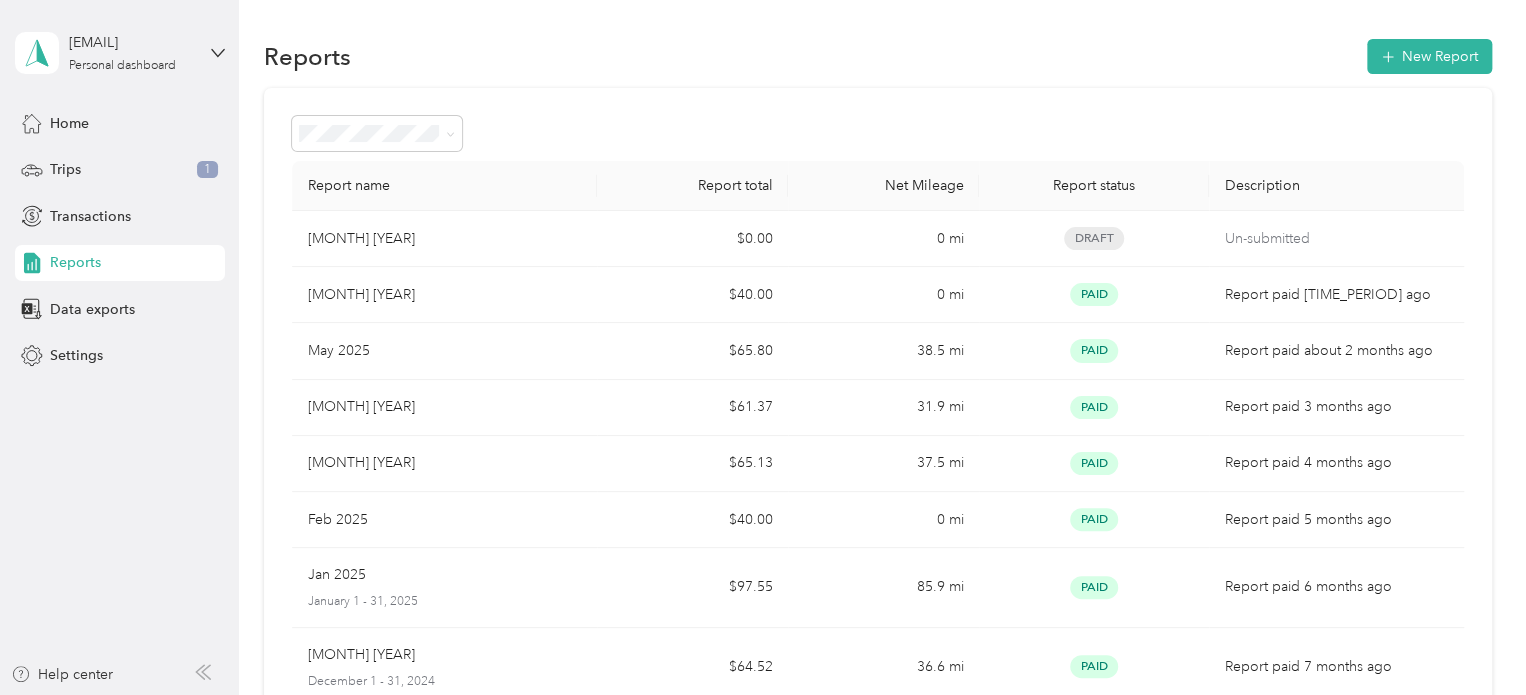 click on "Reports" at bounding box center [120, 263] 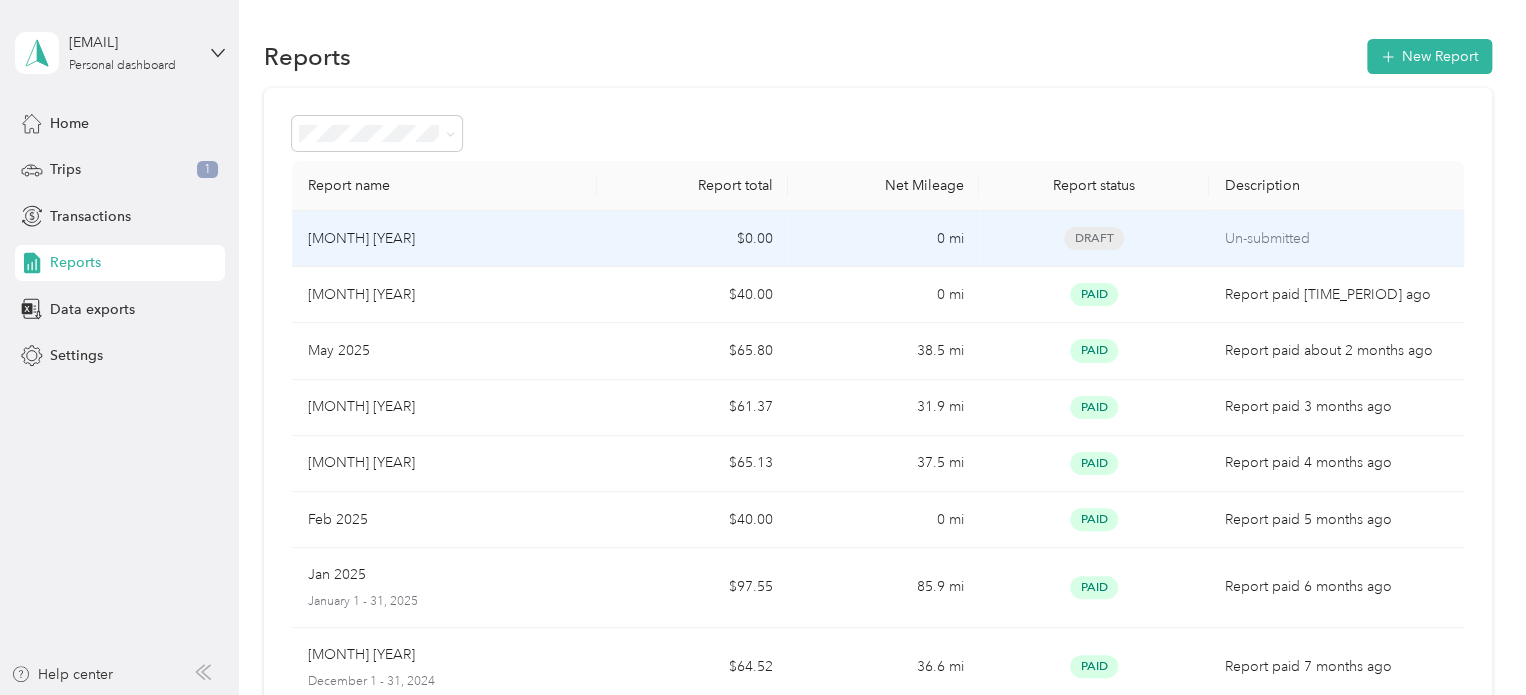 click on "[MONTH] [YEAR]" at bounding box center (445, 239) 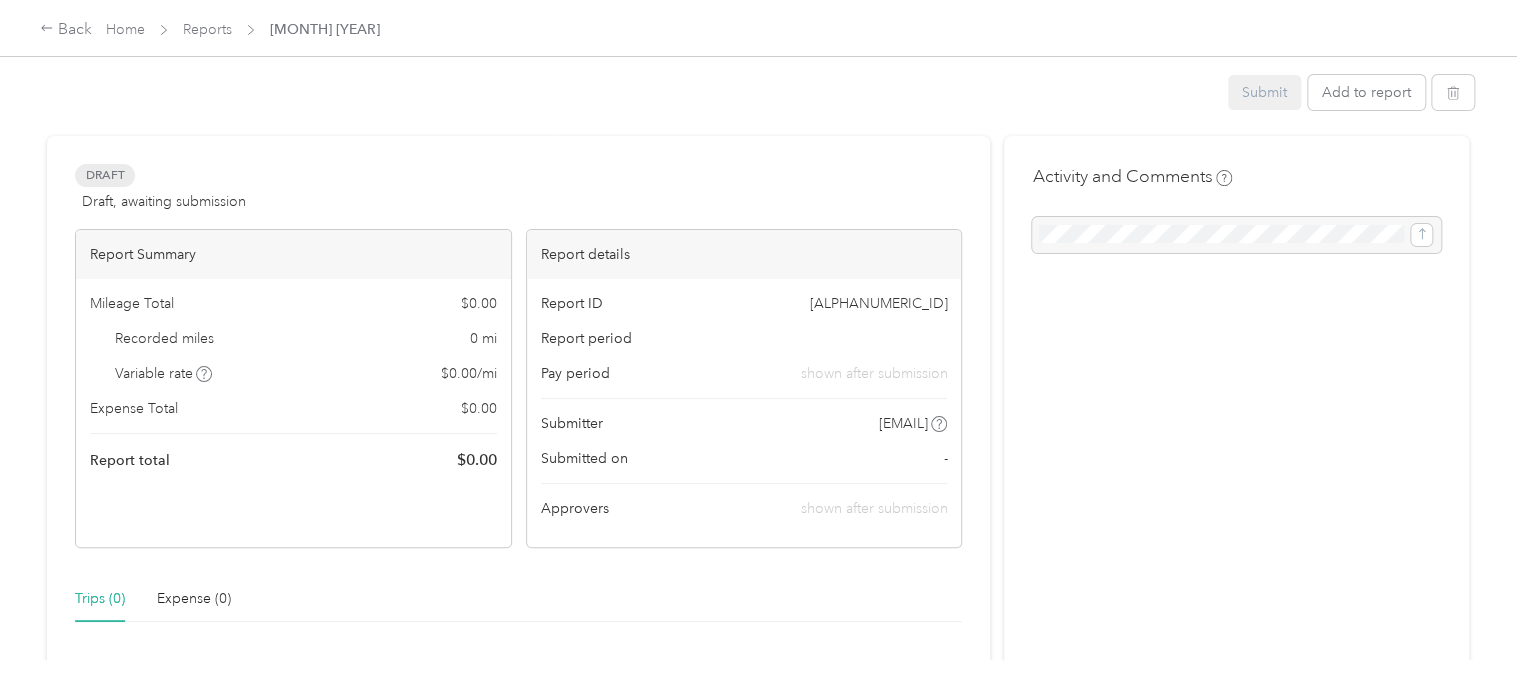 click on "Report Summary" at bounding box center [293, 254] 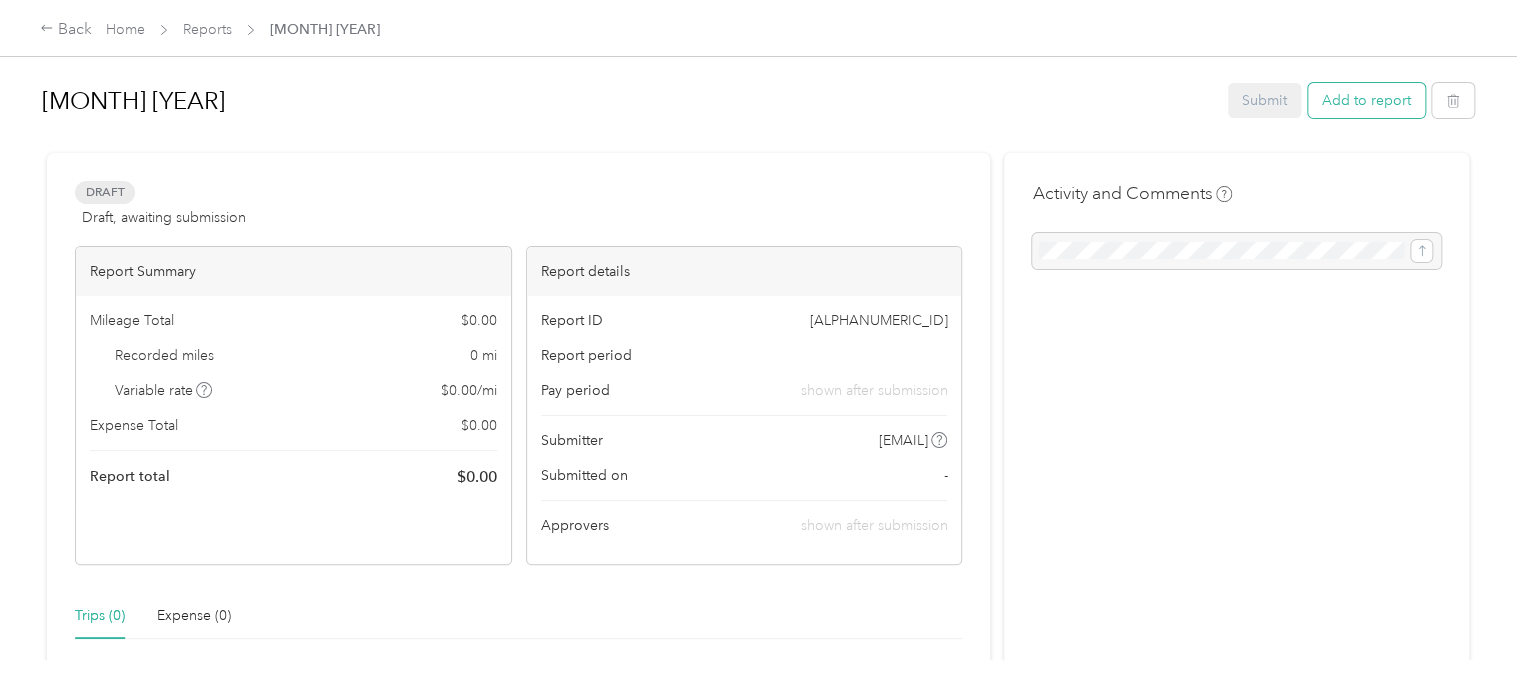 click on "Add to report" at bounding box center [1366, 100] 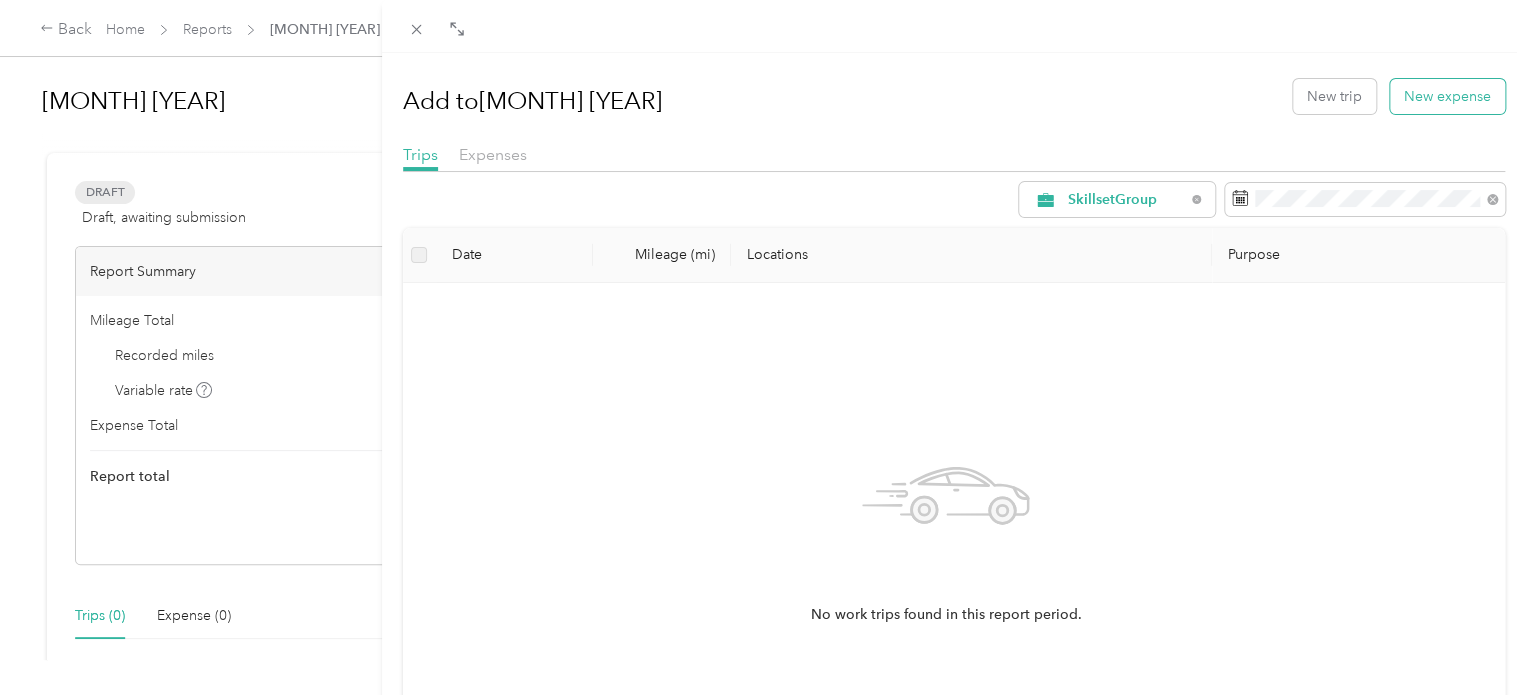 click on "New expense" at bounding box center (1447, 96) 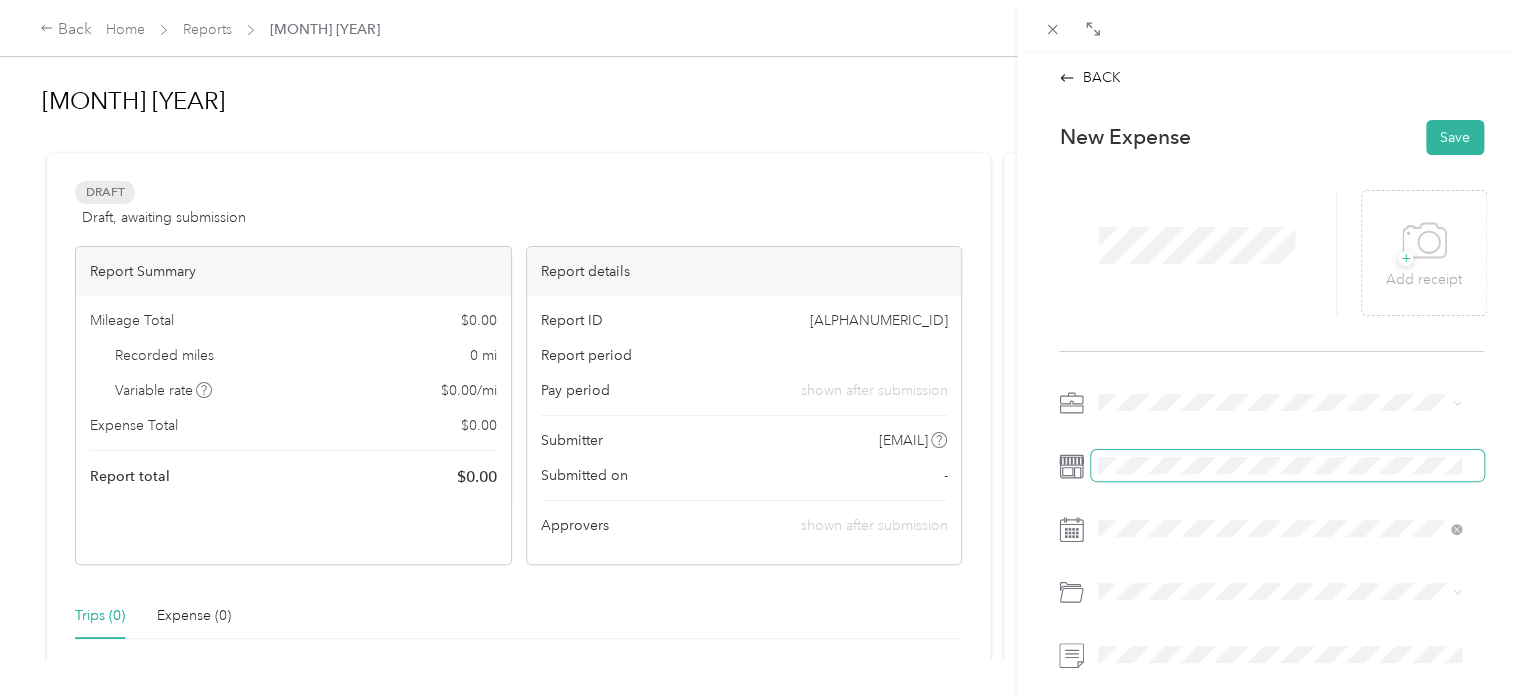 click at bounding box center (1287, 466) 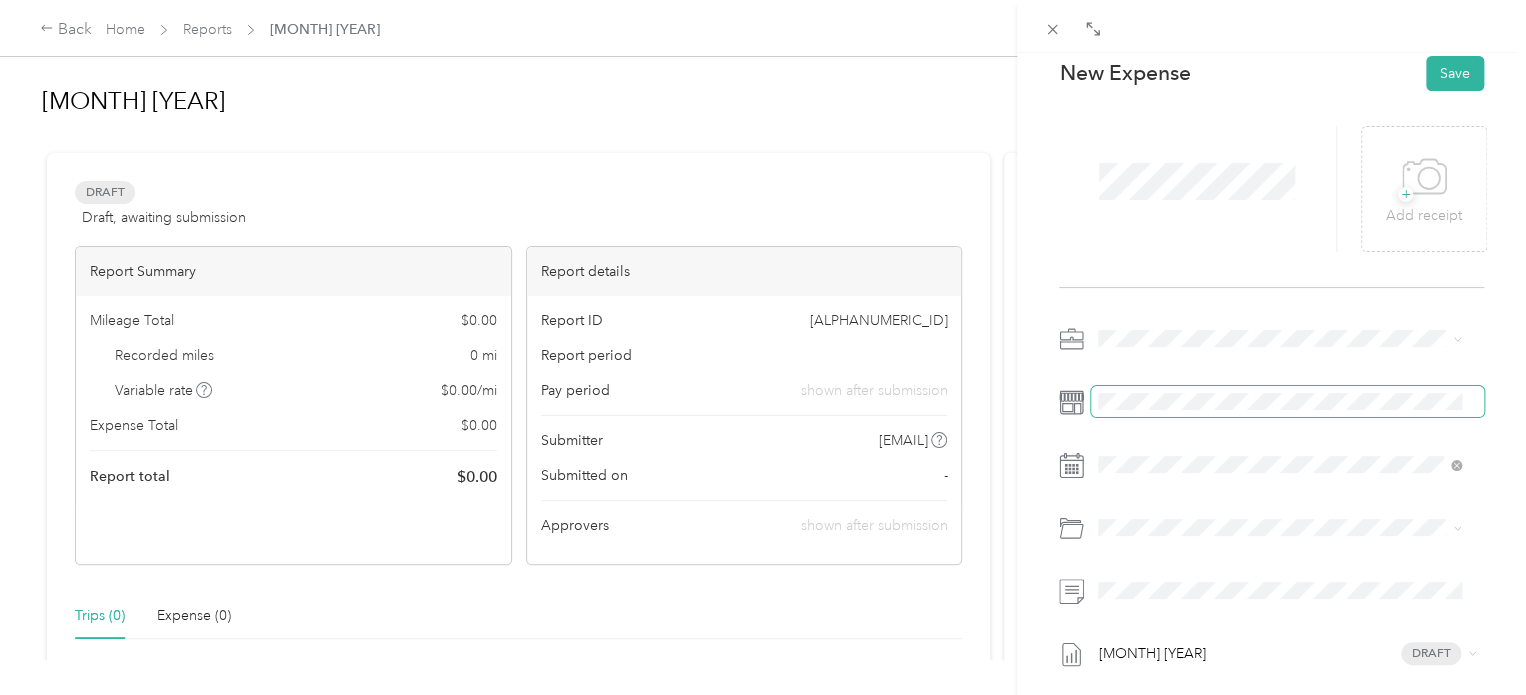 scroll, scrollTop: 100, scrollLeft: 0, axis: vertical 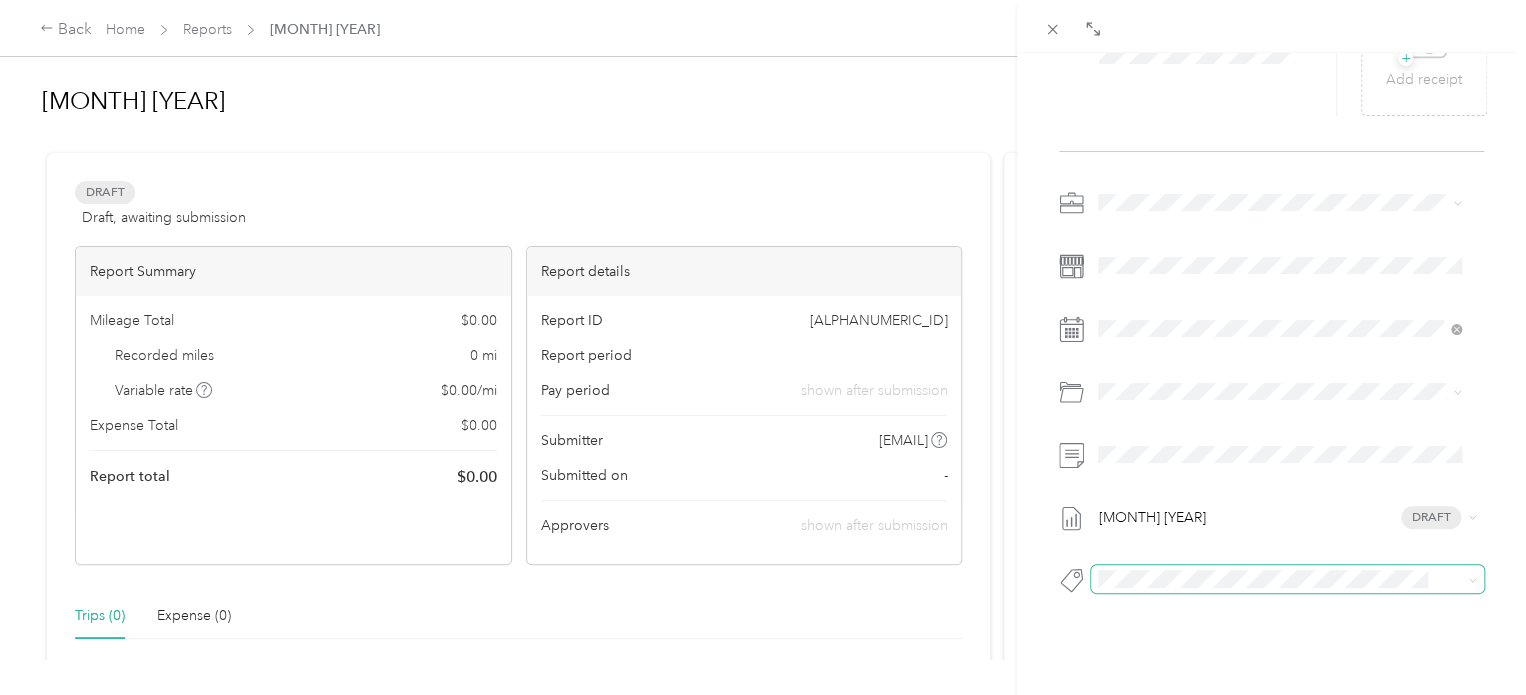 click at bounding box center (1270, 579) 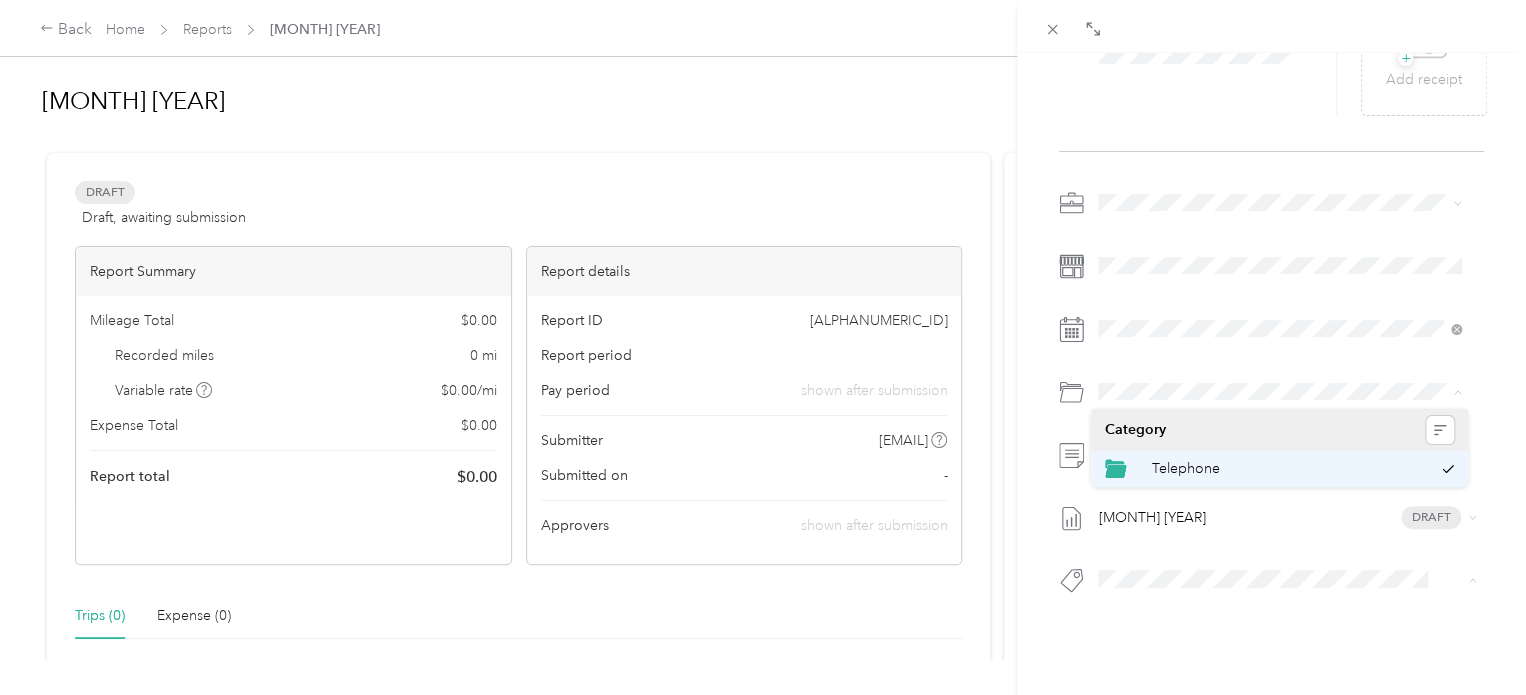 click on "BACK This  expense  cannot be edited because it is either under review, approved, or paid. Contact your Team Manager to edit it. New Expense  Save + Add receipt [MONTH] [YEAR] Draft" at bounding box center (763, 347) 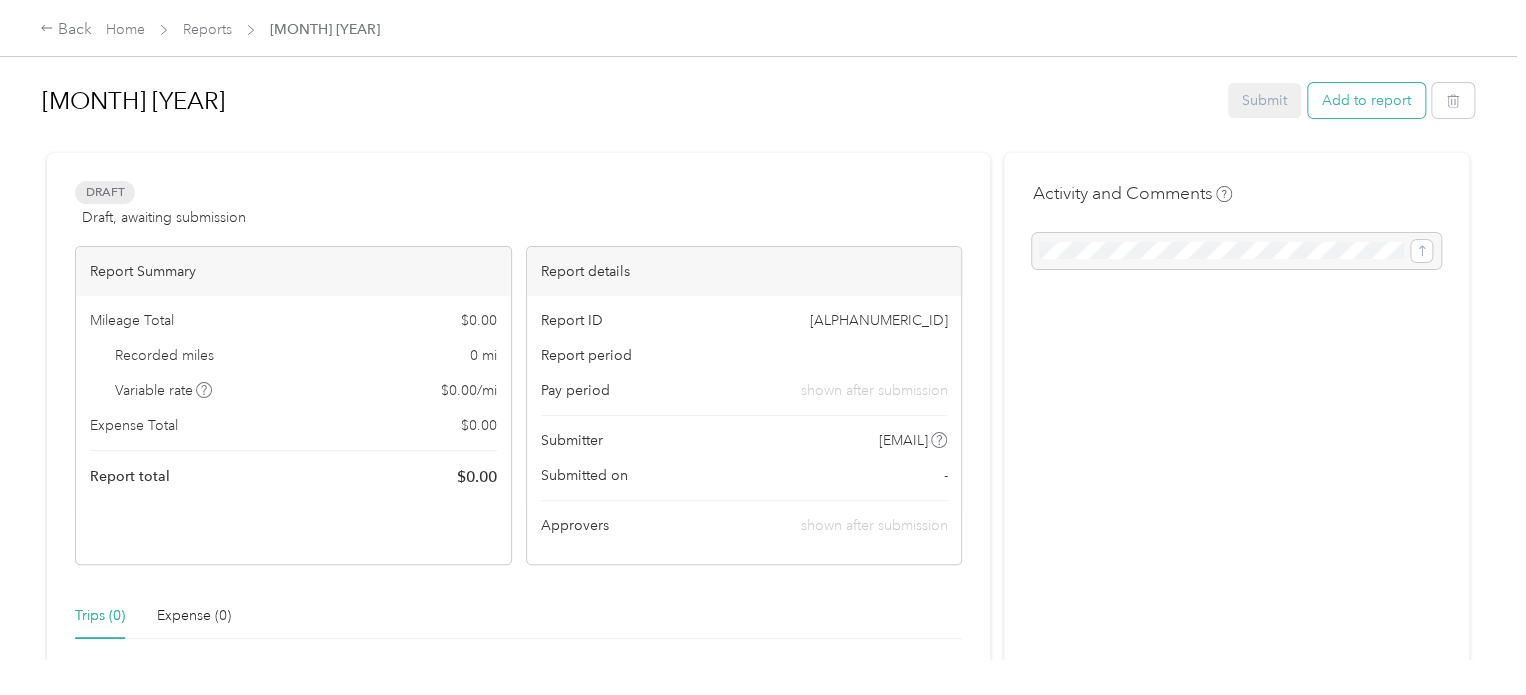 click on "Add to report" at bounding box center [1366, 100] 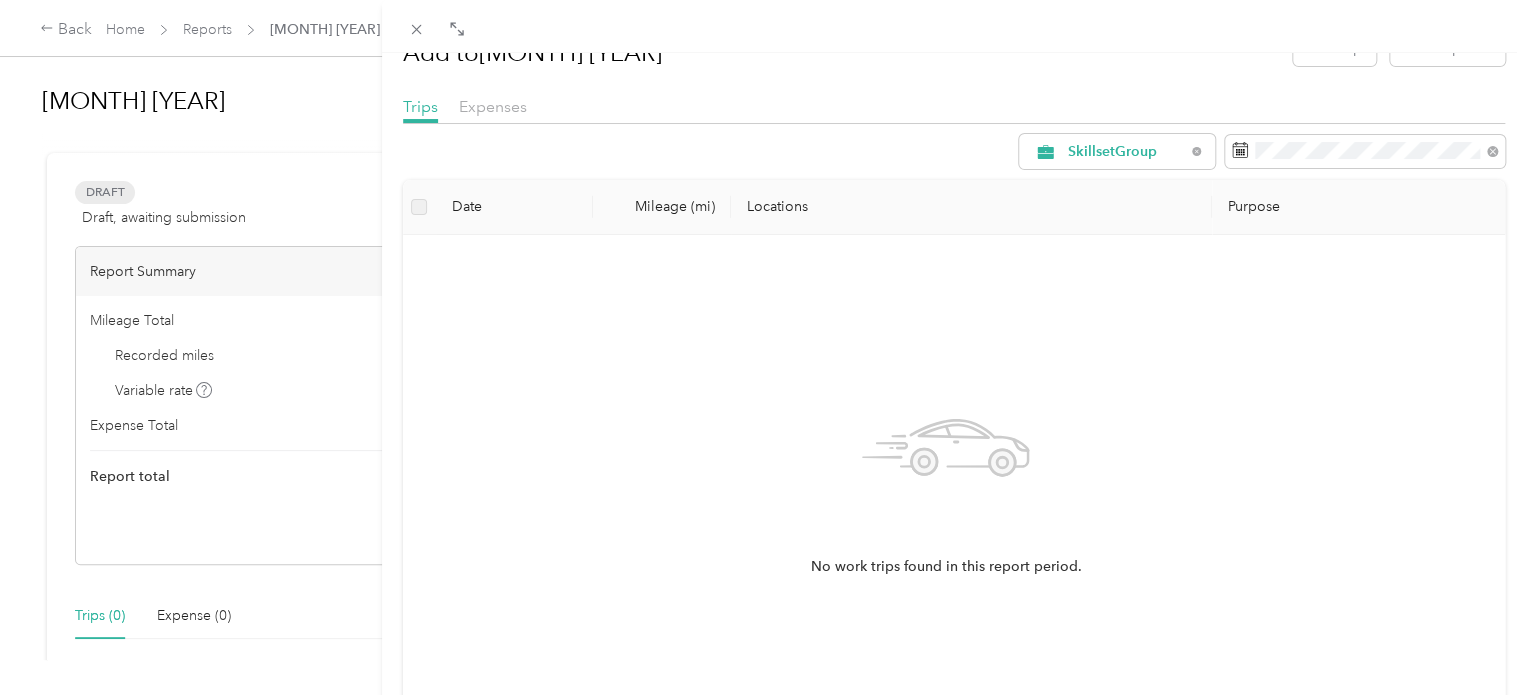 scroll, scrollTop: 0, scrollLeft: 0, axis: both 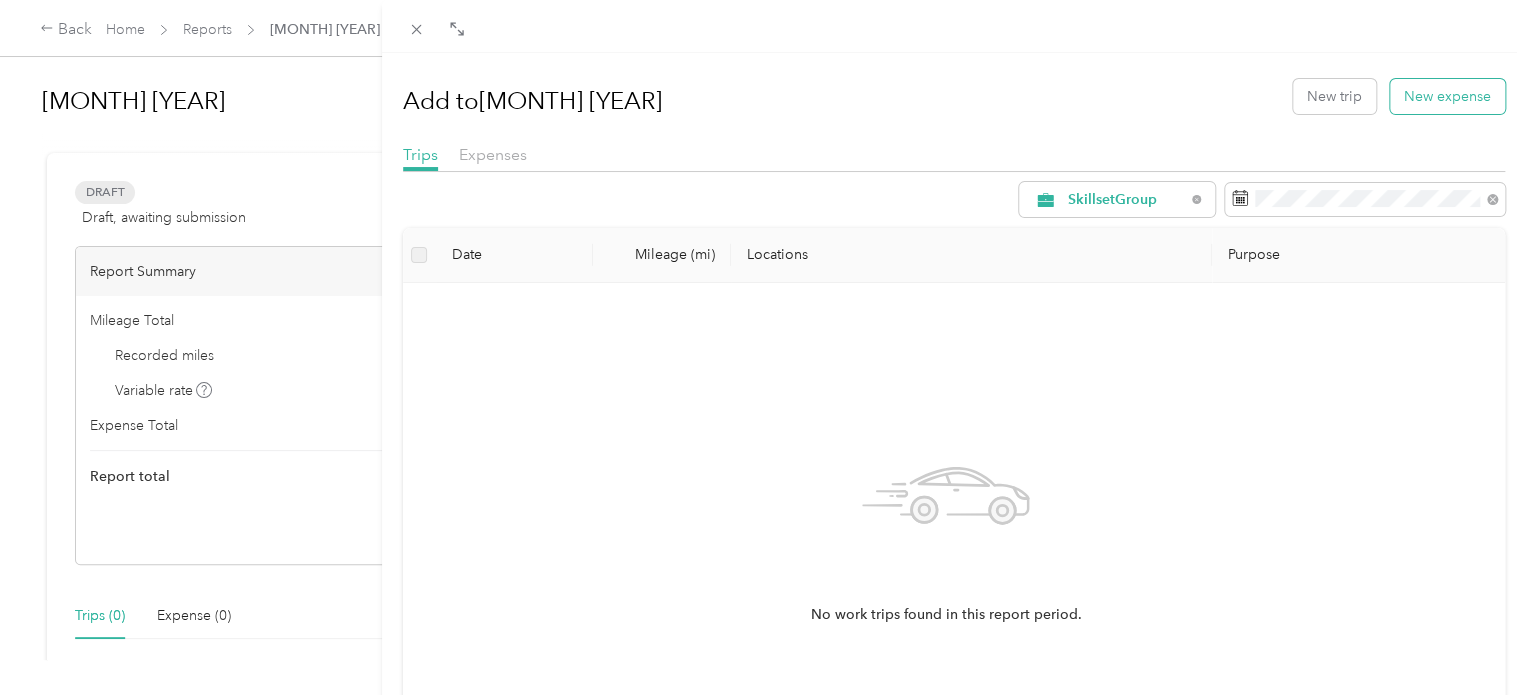 click on "New expense" at bounding box center [1447, 96] 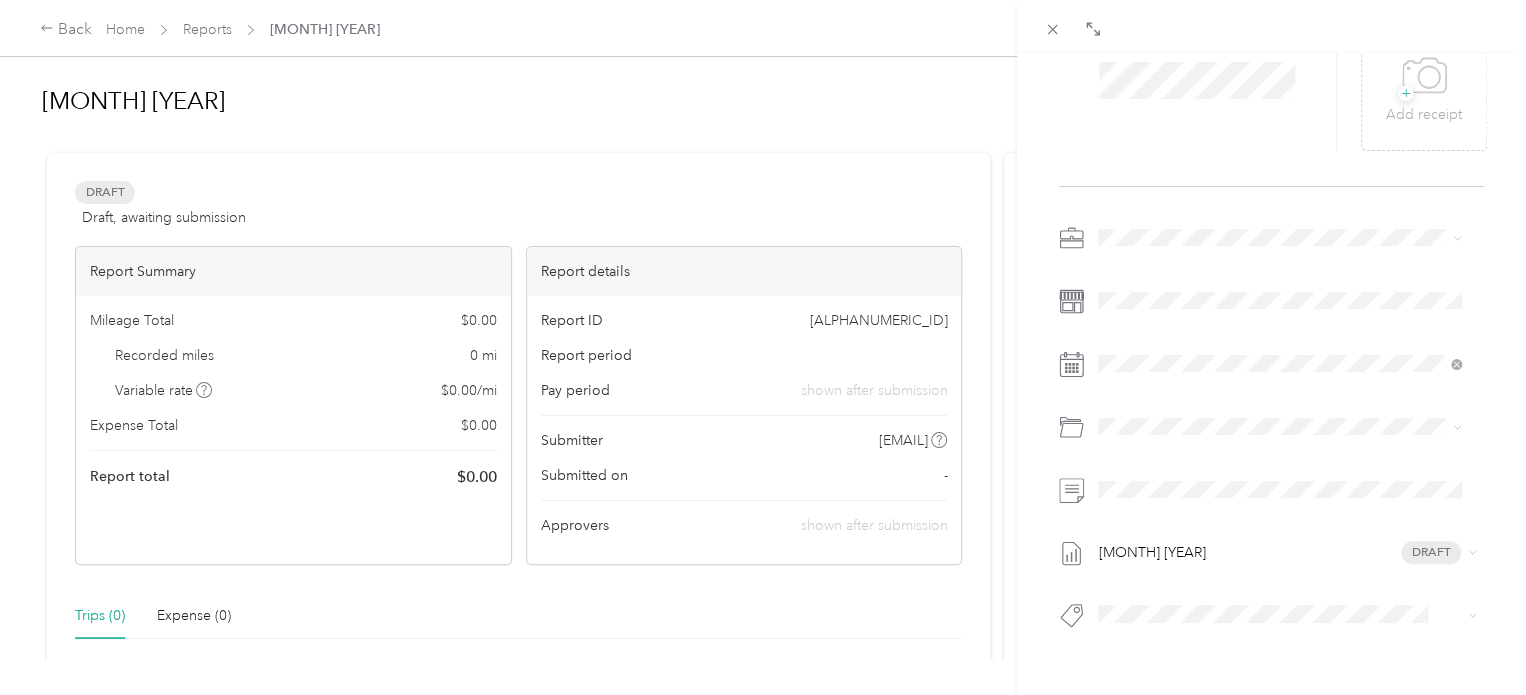 scroll, scrollTop: 200, scrollLeft: 0, axis: vertical 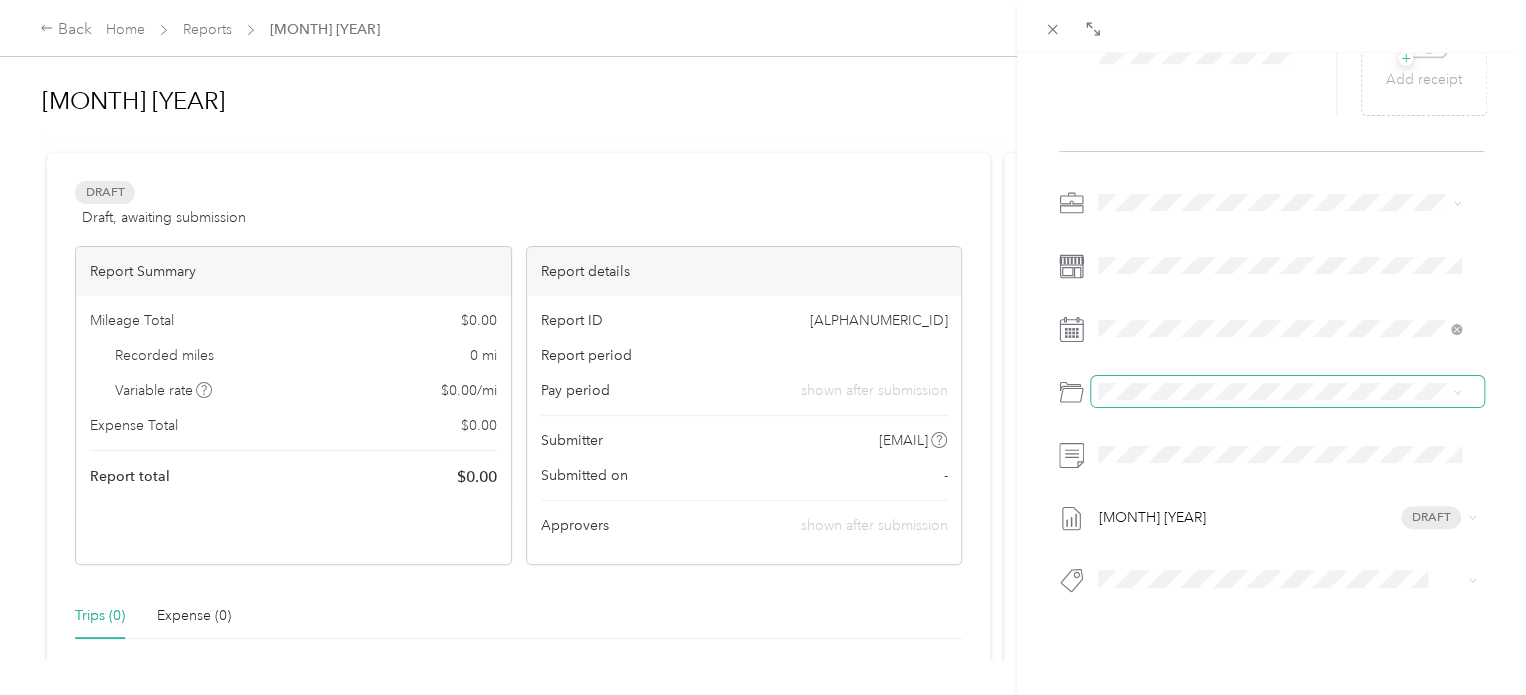 click at bounding box center (1287, 392) 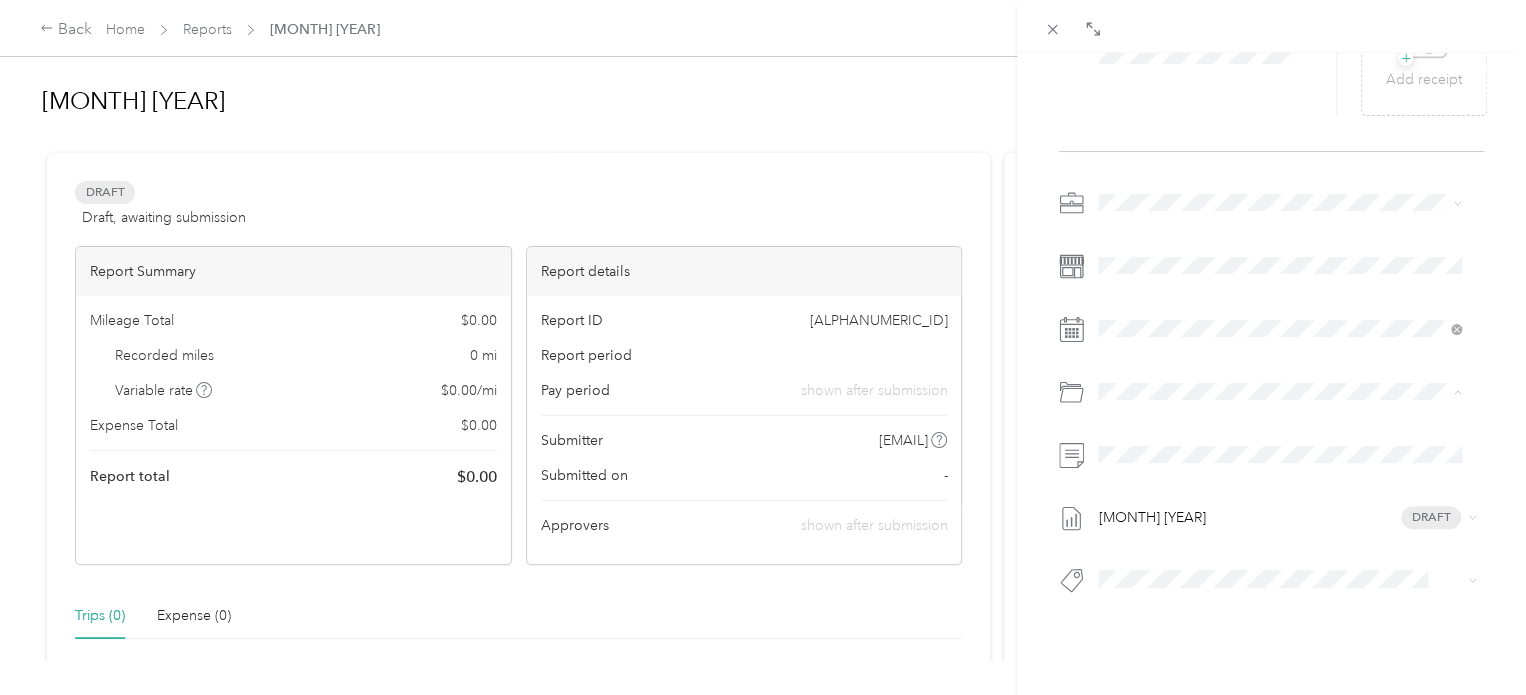 click on "Telephone" at bounding box center (1186, 468) 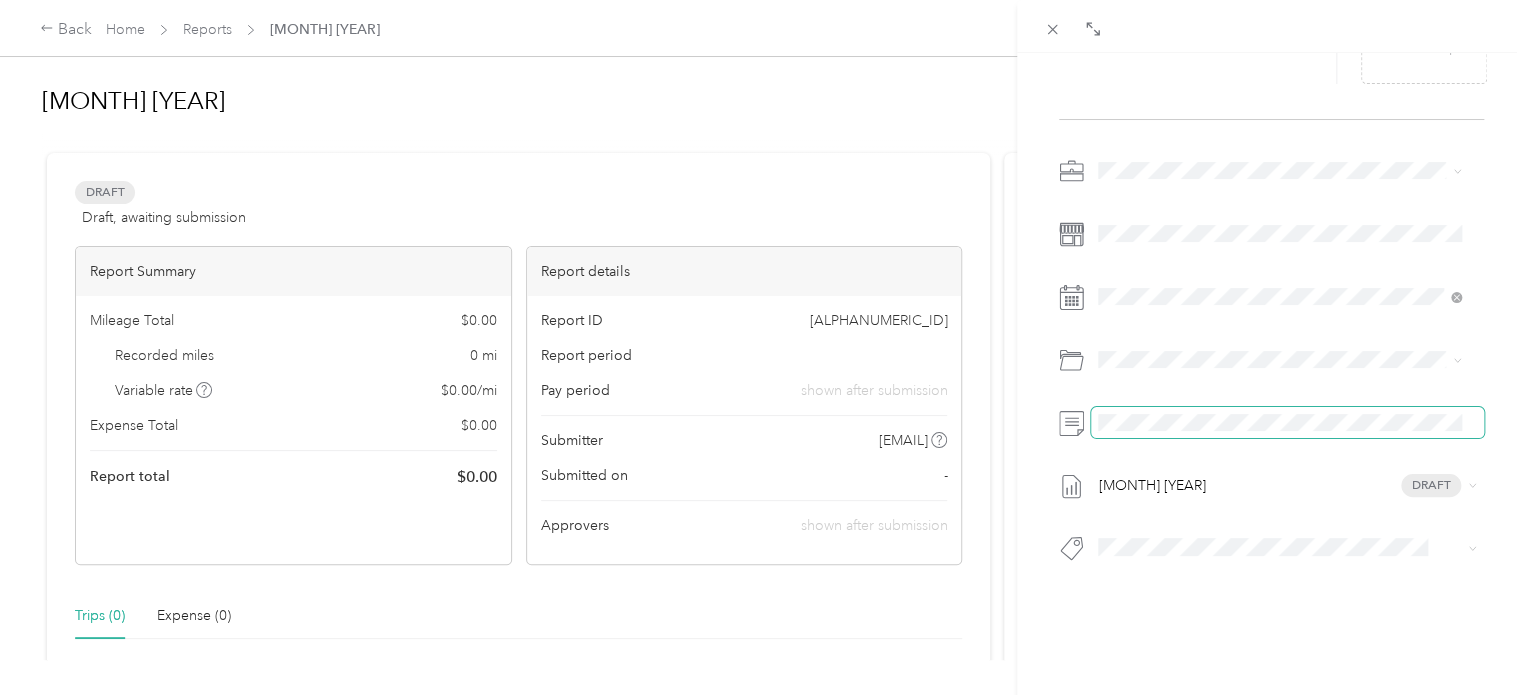 scroll, scrollTop: 249, scrollLeft: 0, axis: vertical 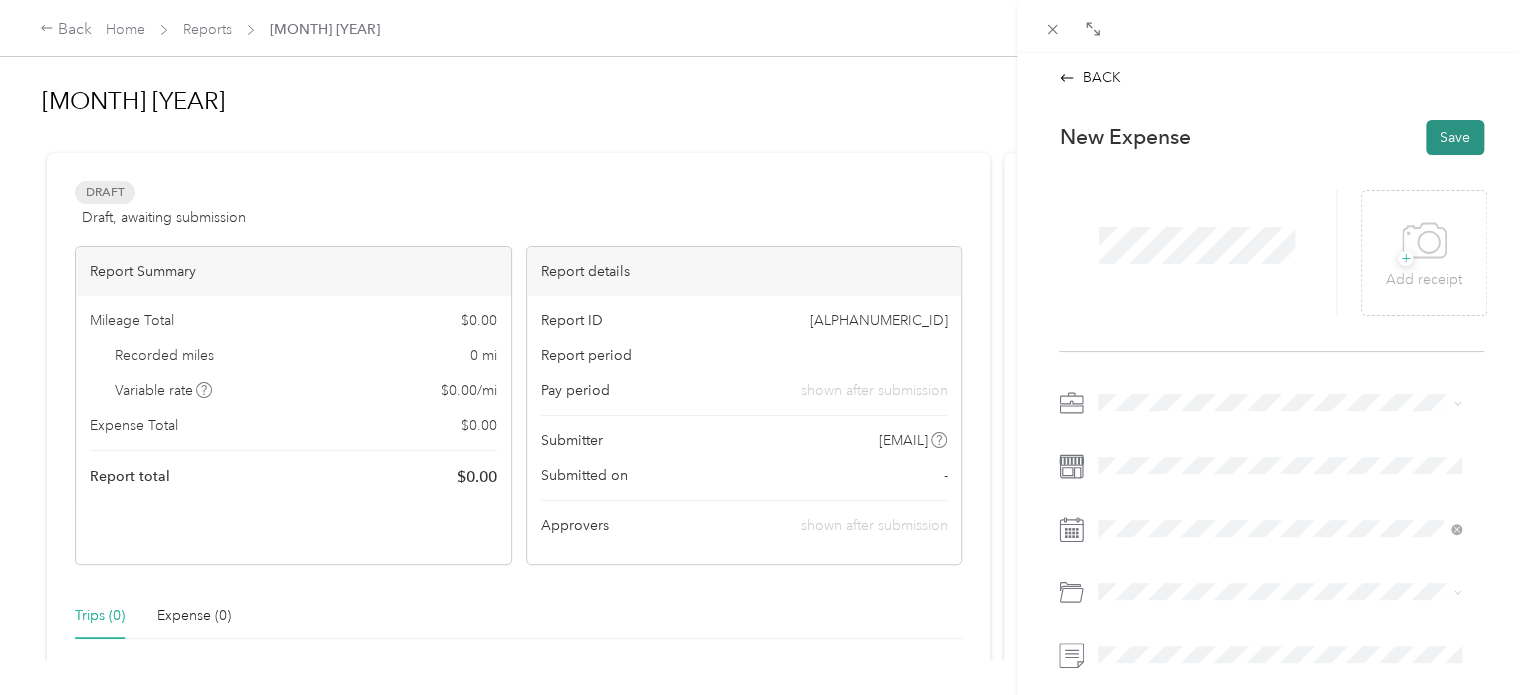 click on "Save" at bounding box center (1455, 137) 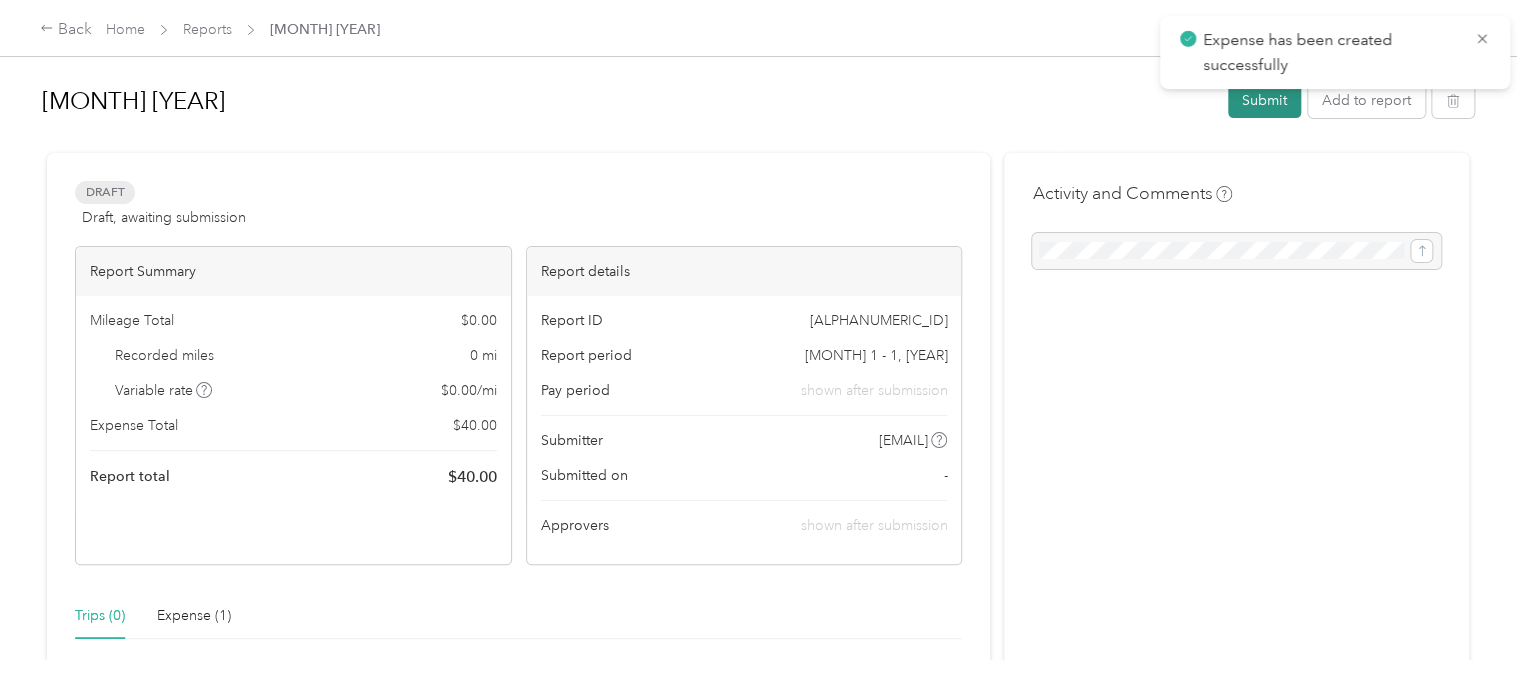 click on "Submit" at bounding box center (1264, 100) 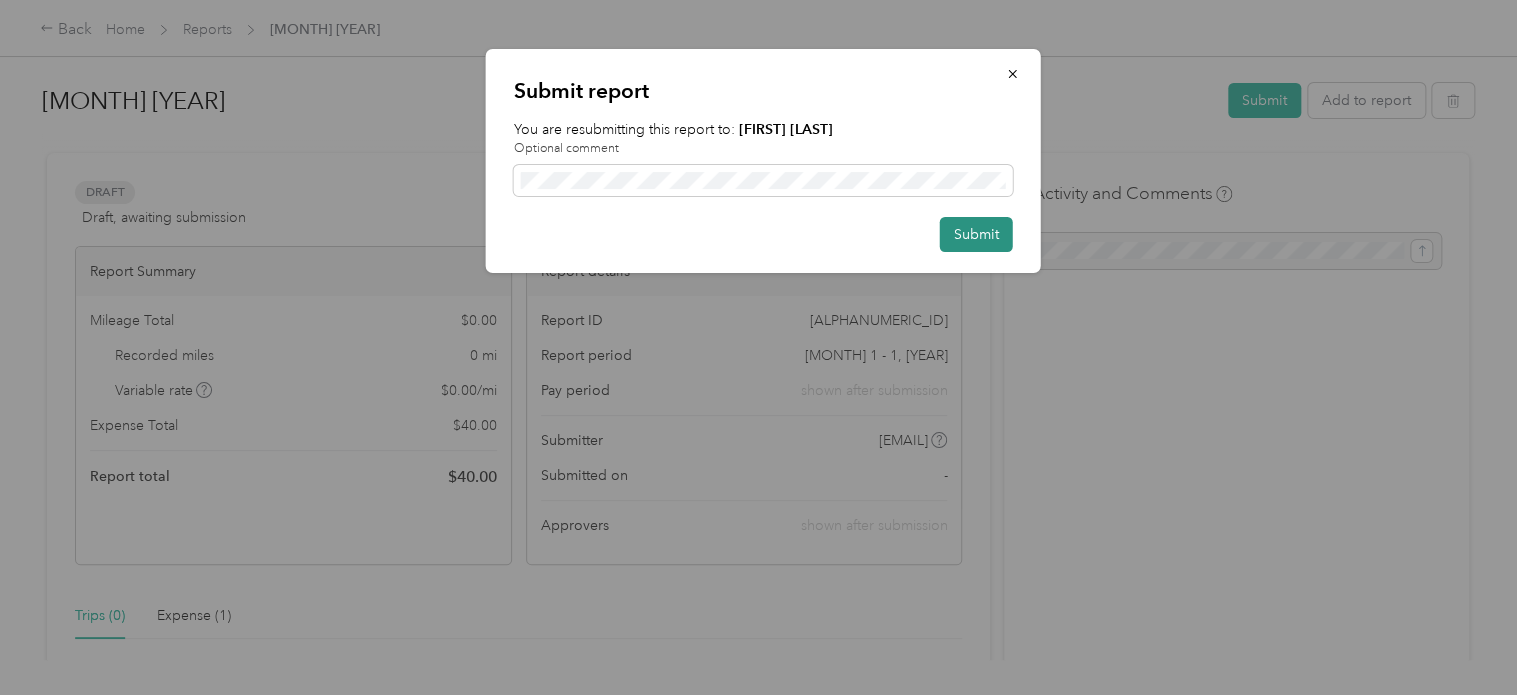 click on "Submit" at bounding box center [976, 234] 